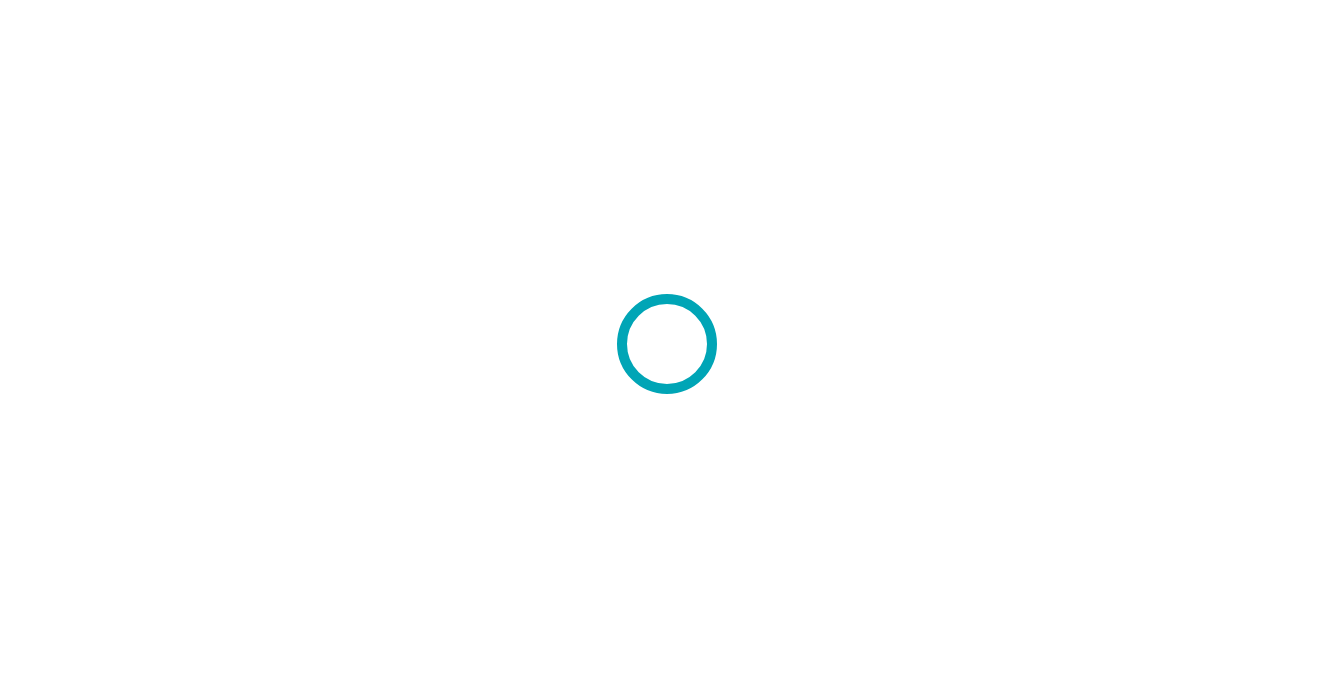 scroll, scrollTop: 0, scrollLeft: 0, axis: both 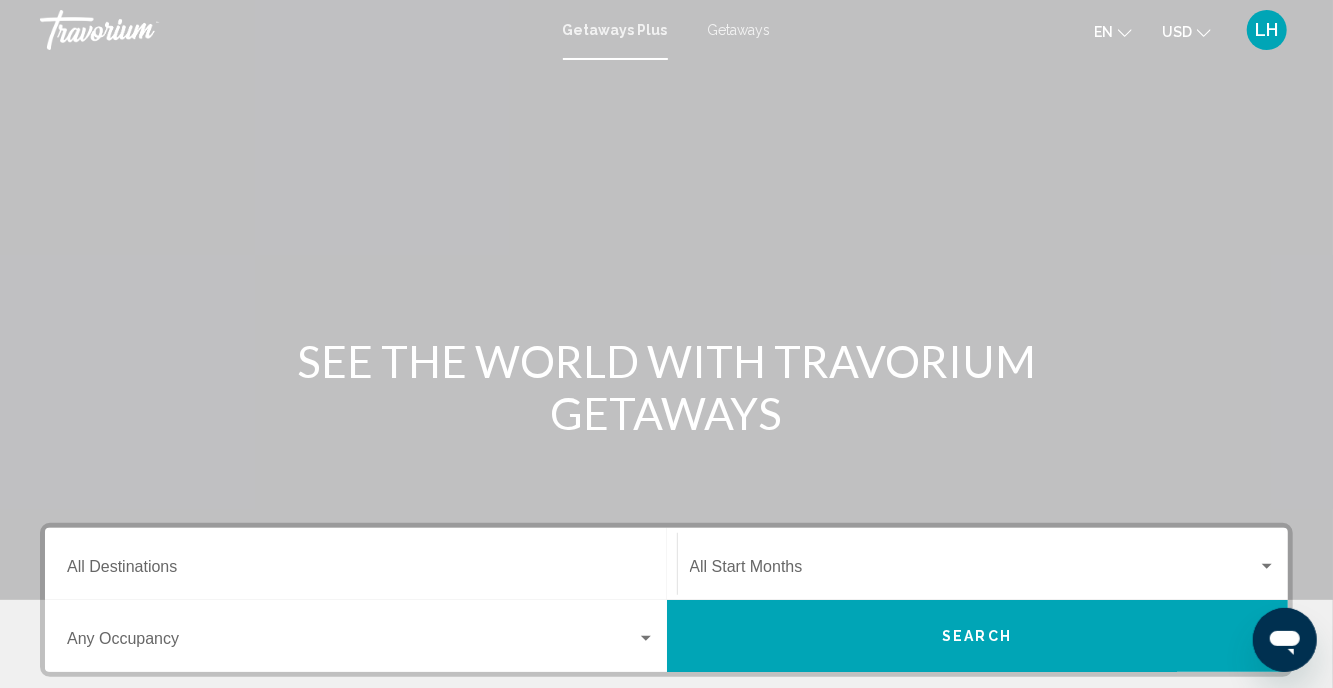 click on "Getaways" at bounding box center [739, 30] 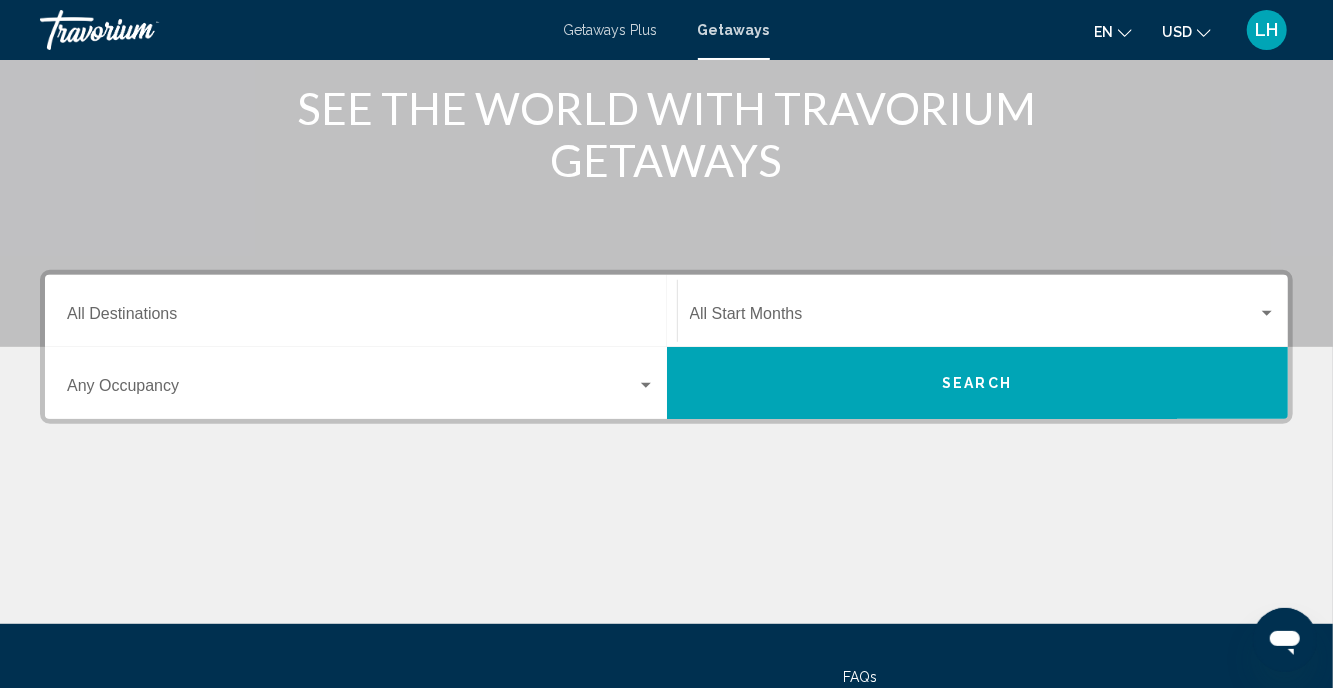 scroll, scrollTop: 305, scrollLeft: 0, axis: vertical 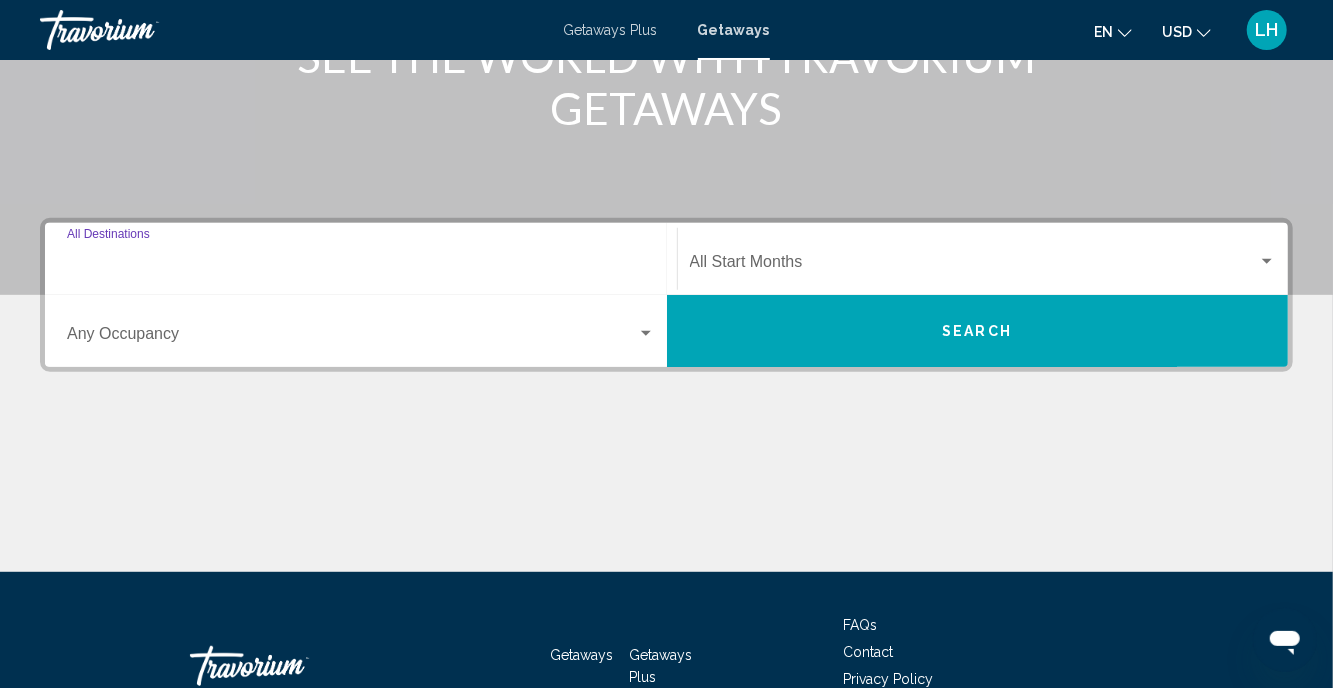 click on "Destination All Destinations" at bounding box center [361, 266] 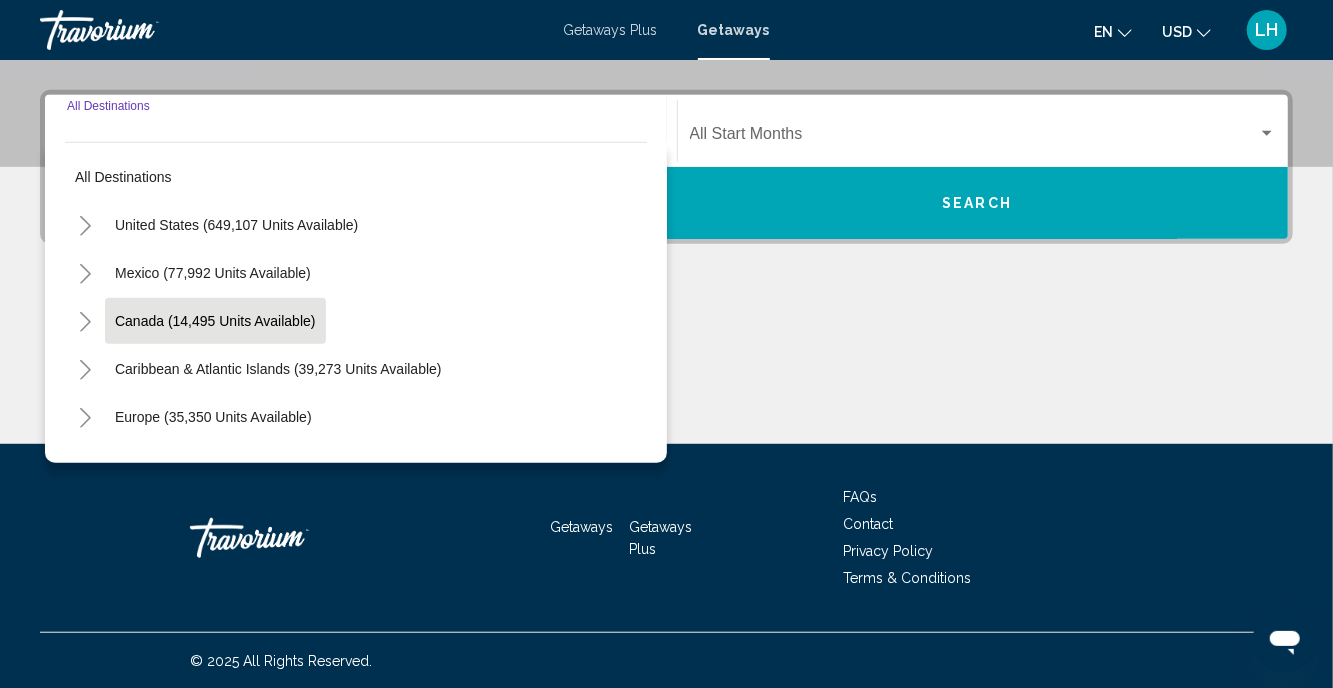 scroll, scrollTop: 432, scrollLeft: 0, axis: vertical 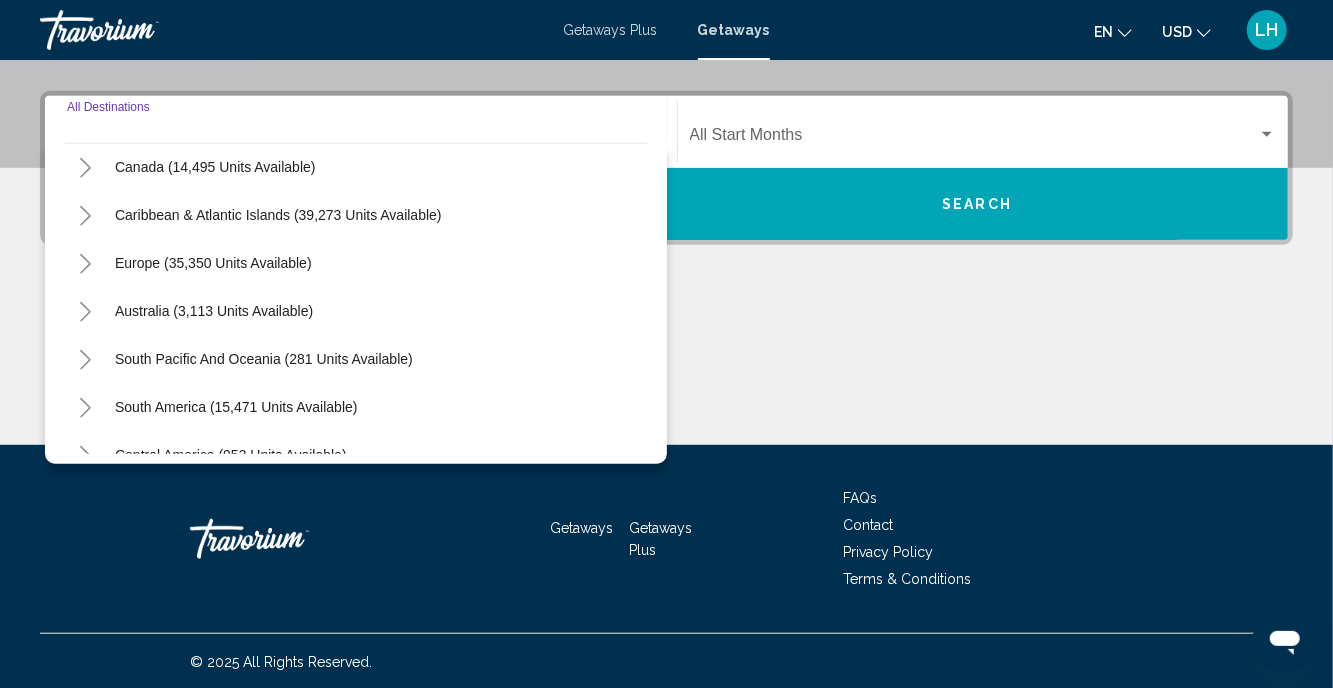 click 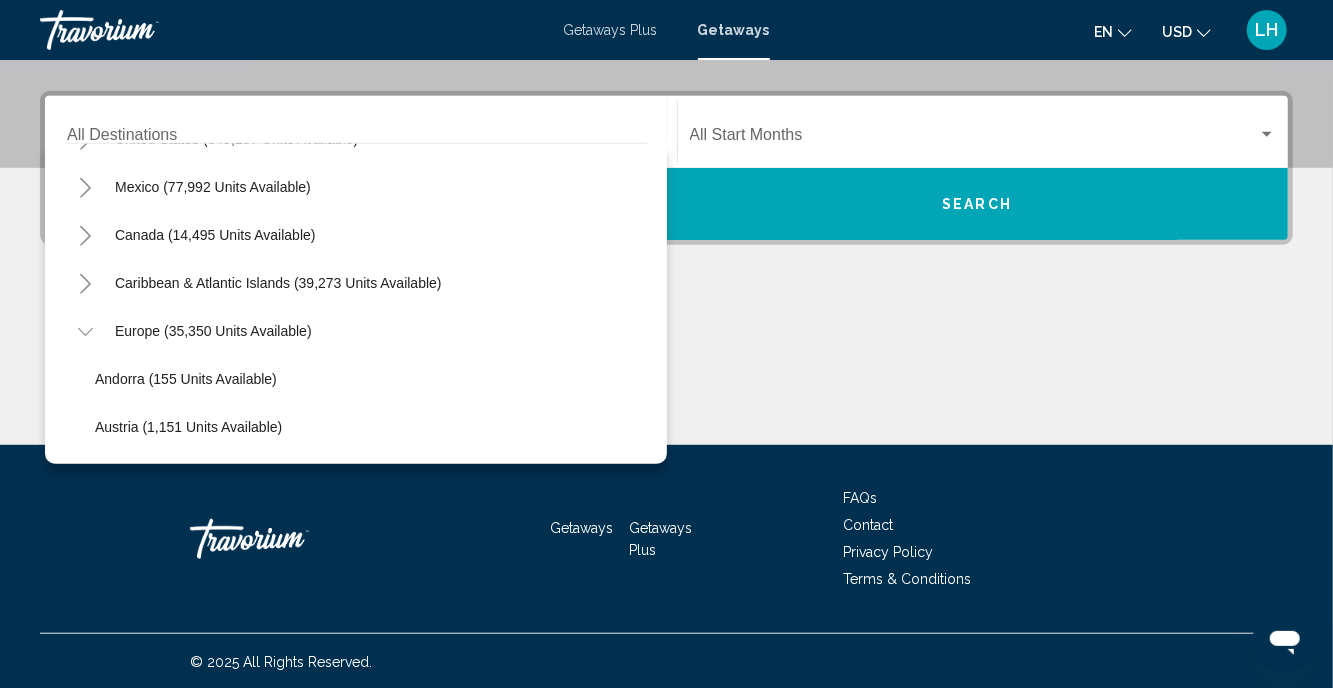 scroll, scrollTop: 81, scrollLeft: 0, axis: vertical 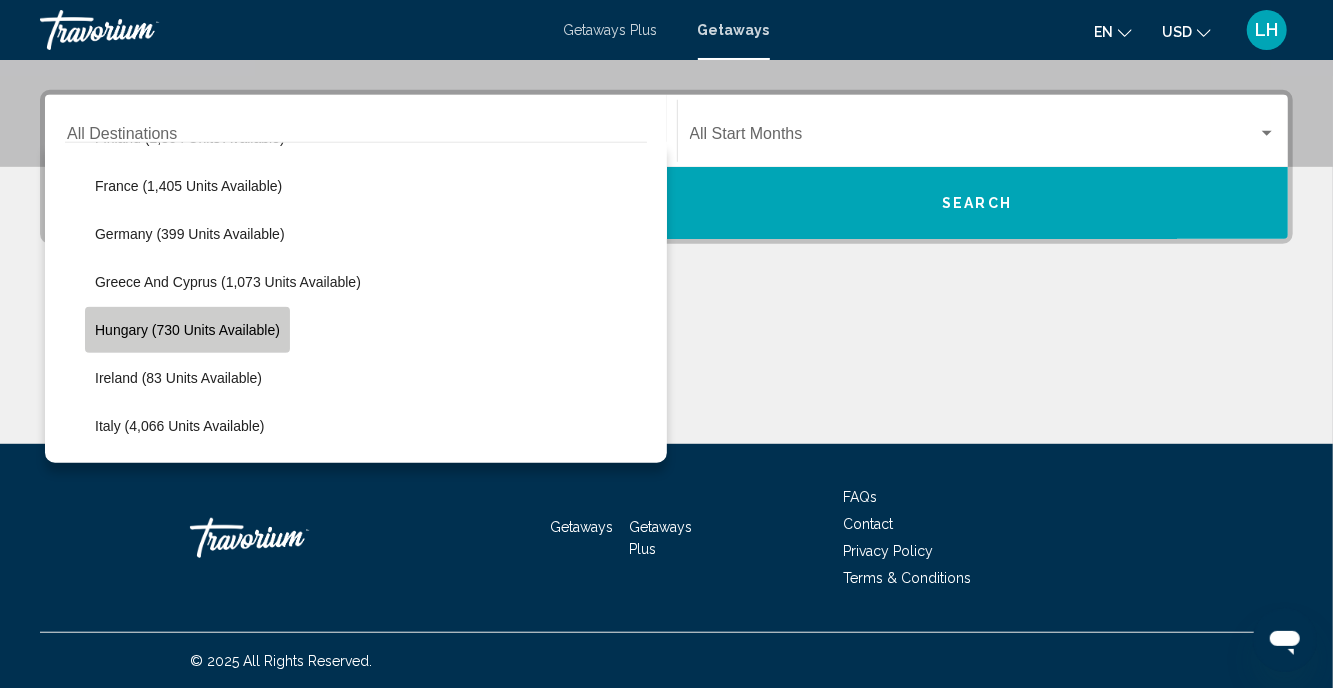 click on "Hungary (730 units available)" 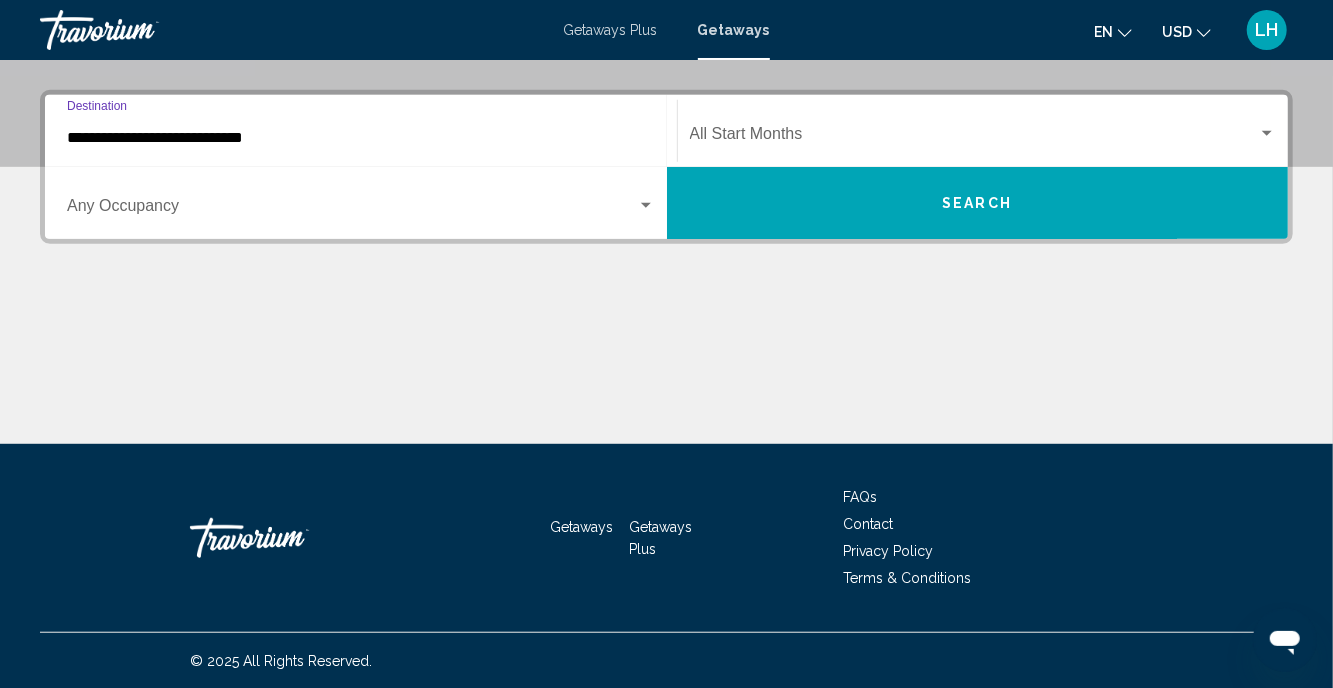 click at bounding box center [646, 205] 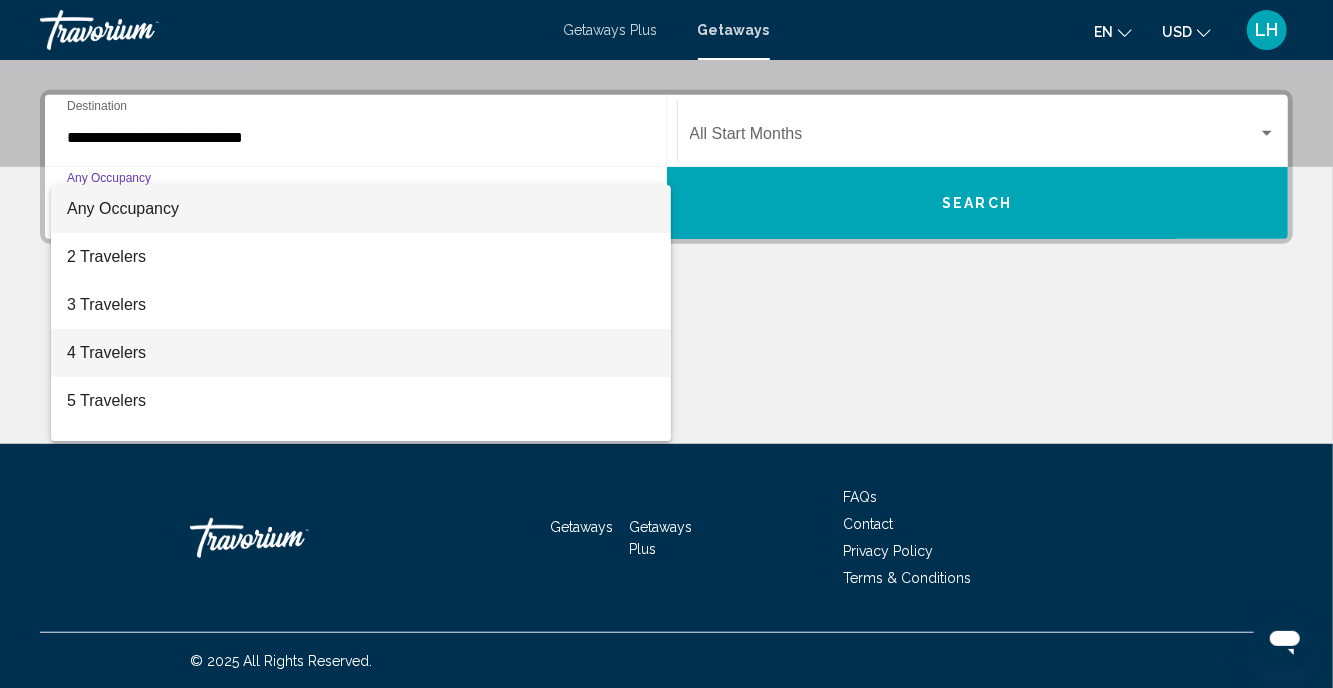 click on "4 Travelers" at bounding box center [361, 353] 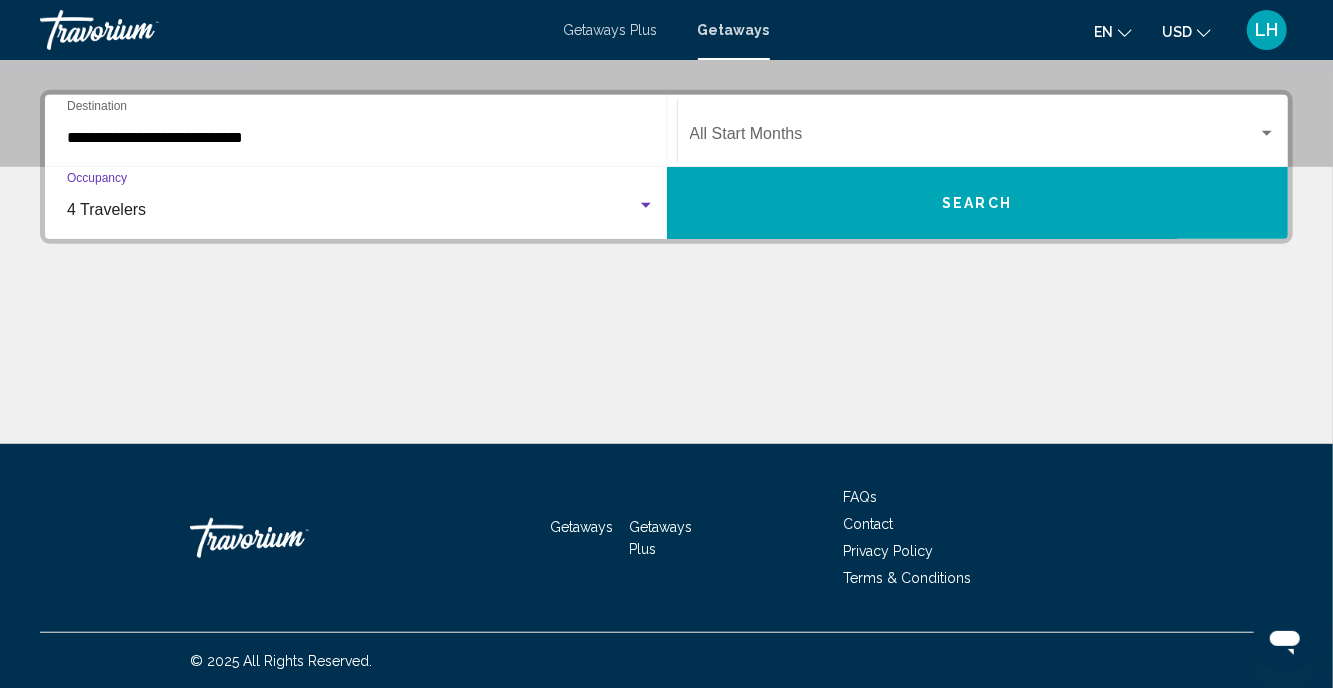 click on "Search" at bounding box center (978, 203) 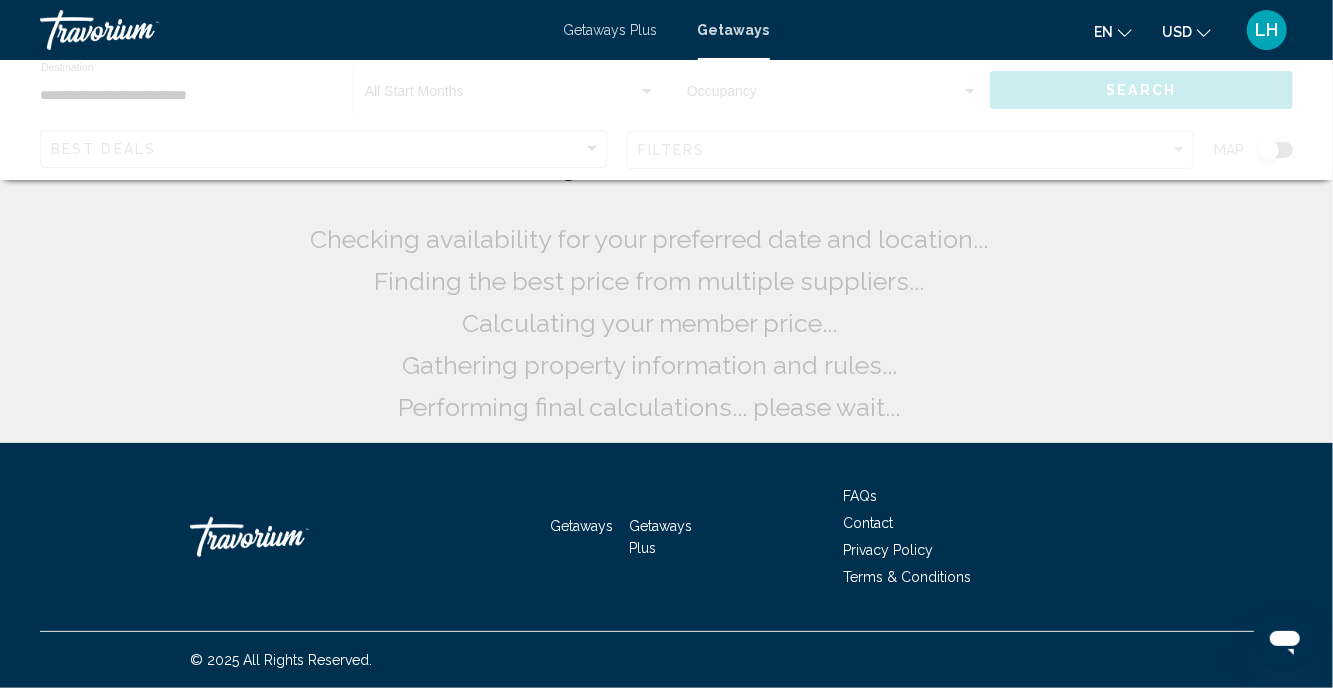scroll, scrollTop: 0, scrollLeft: 0, axis: both 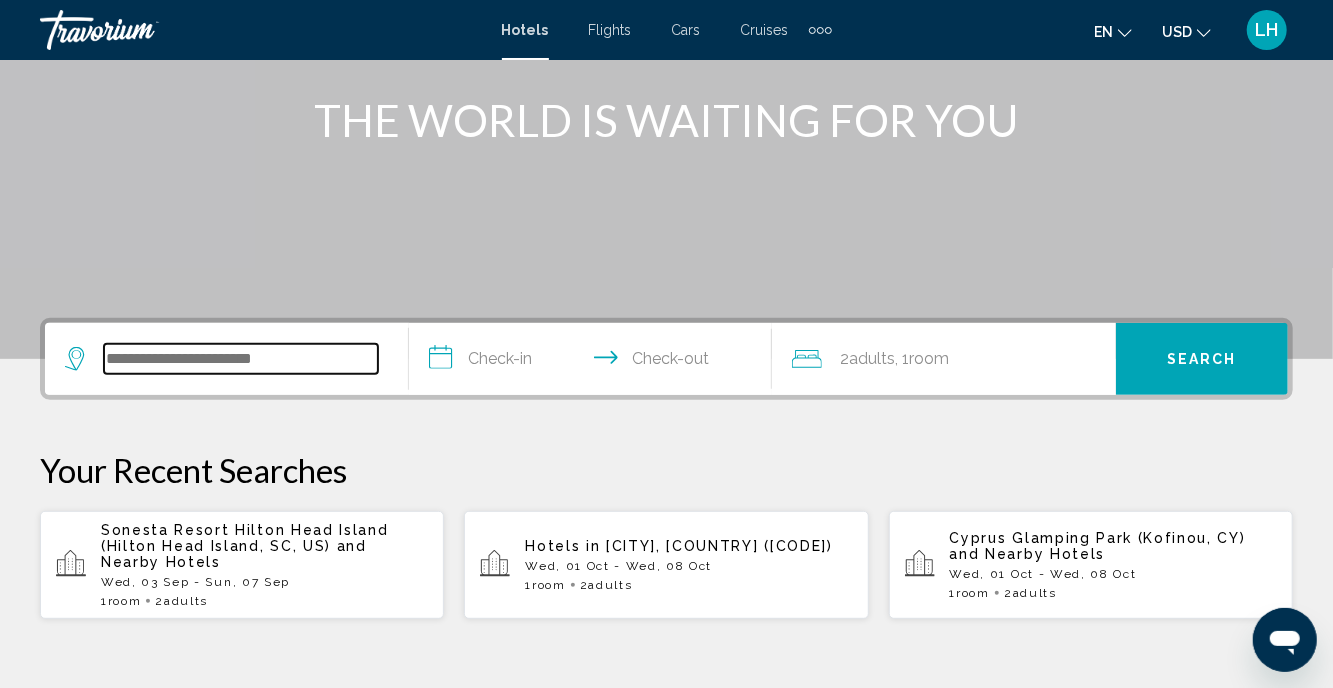 click at bounding box center [241, 359] 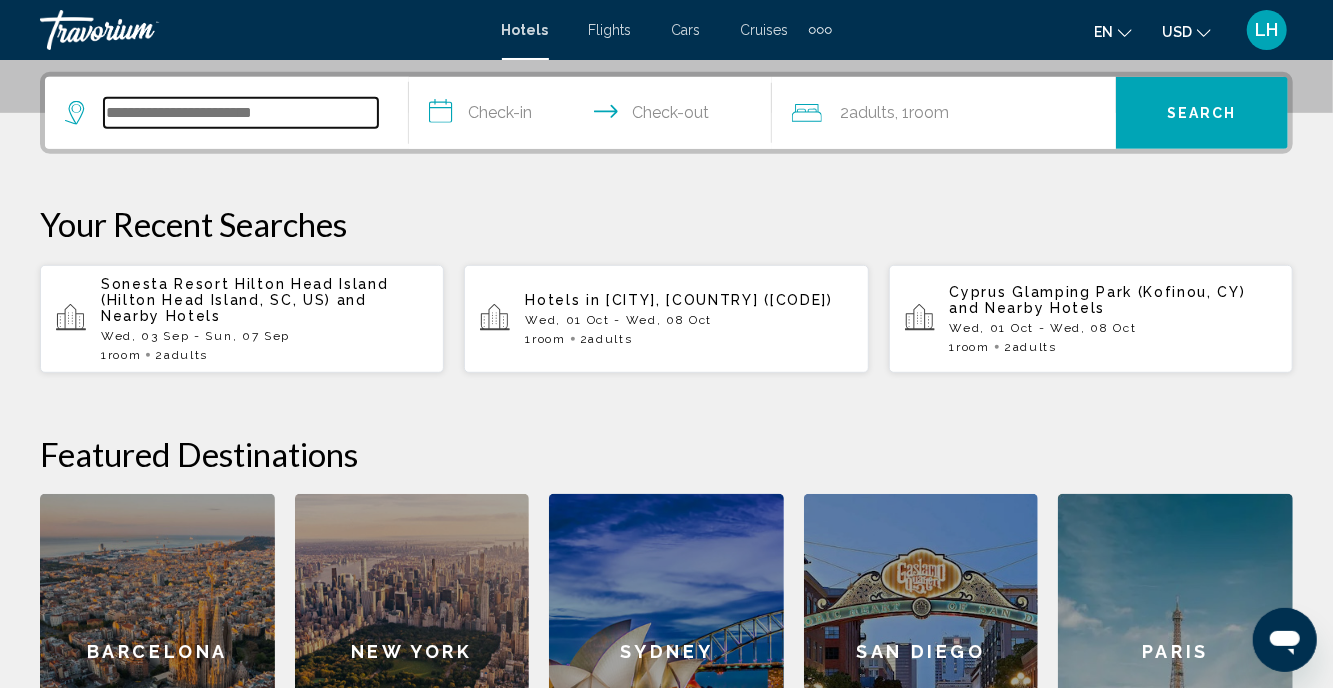 scroll, scrollTop: 493, scrollLeft: 0, axis: vertical 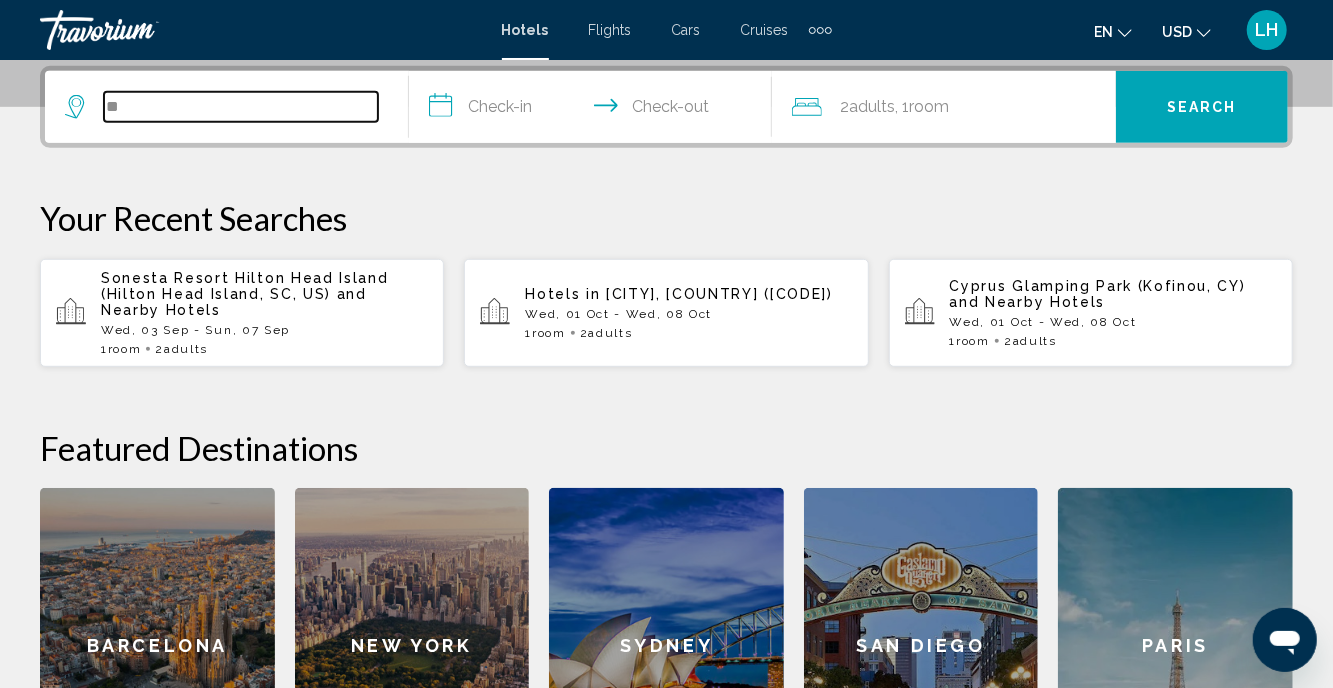 type on "*" 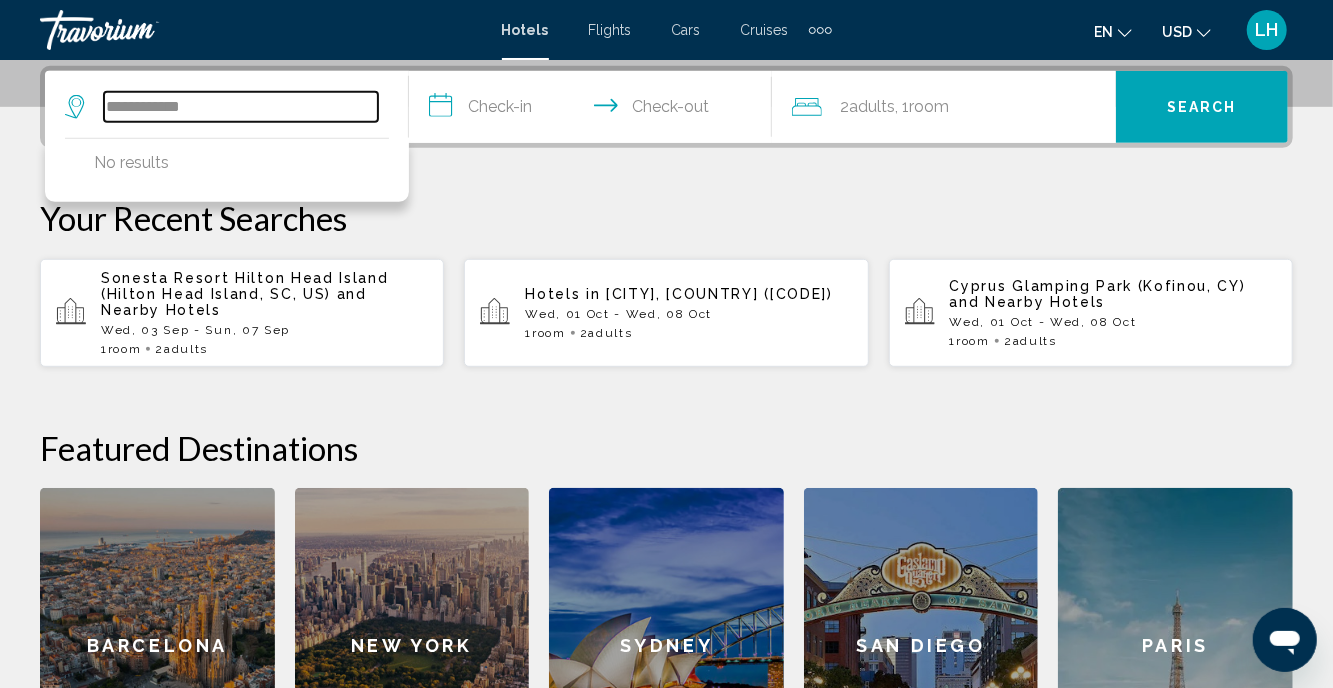 scroll, scrollTop: 495, scrollLeft: 0, axis: vertical 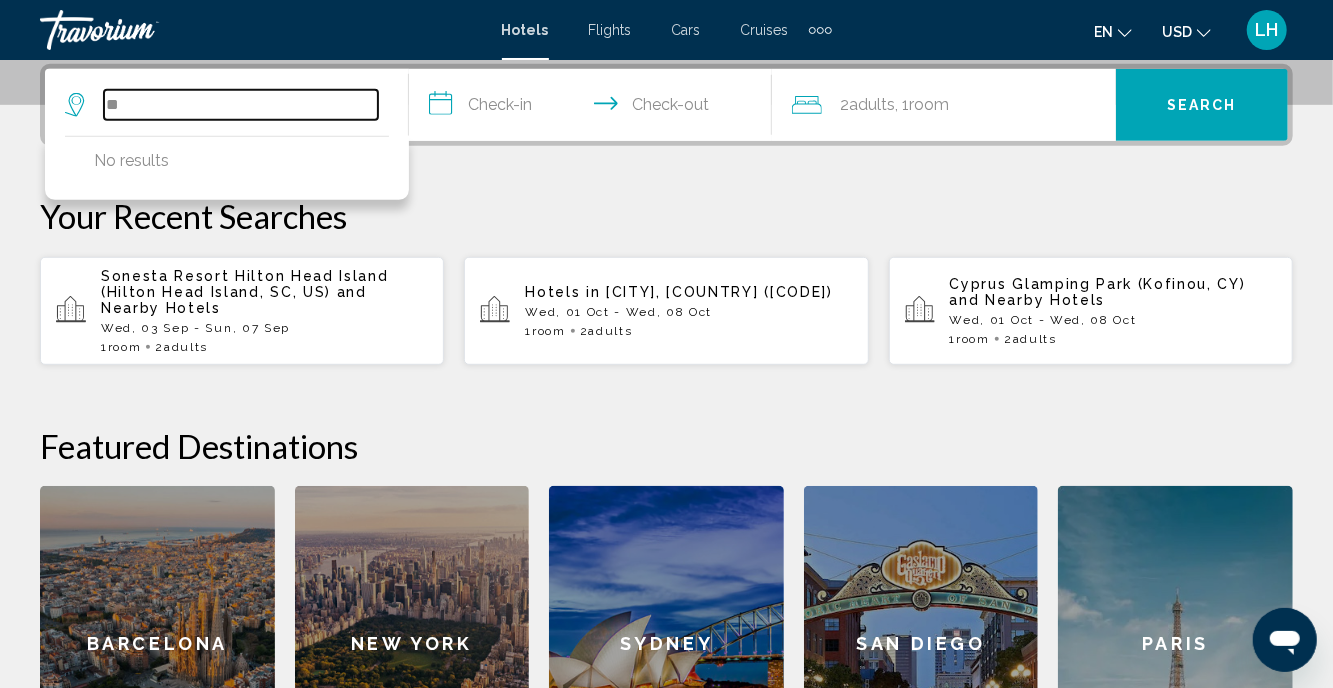 type on "*" 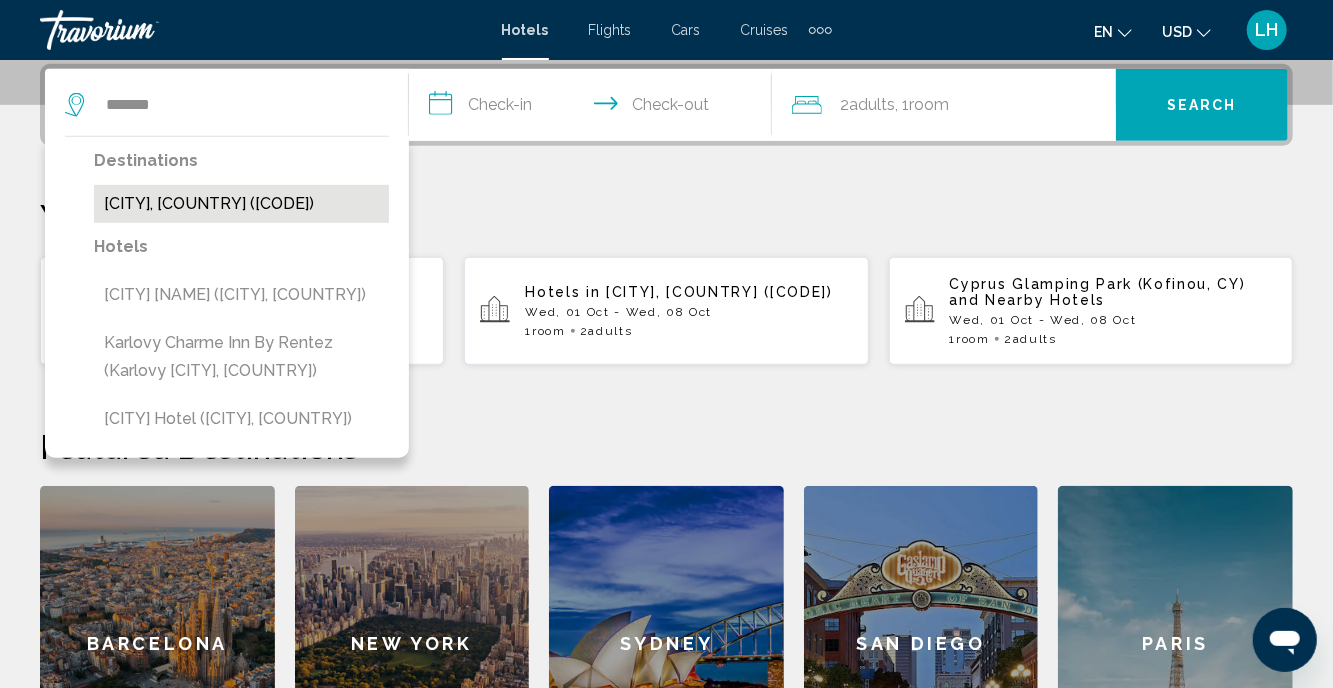 click on "[CITY], [COUNTRY] ([CODE])" at bounding box center [241, 204] 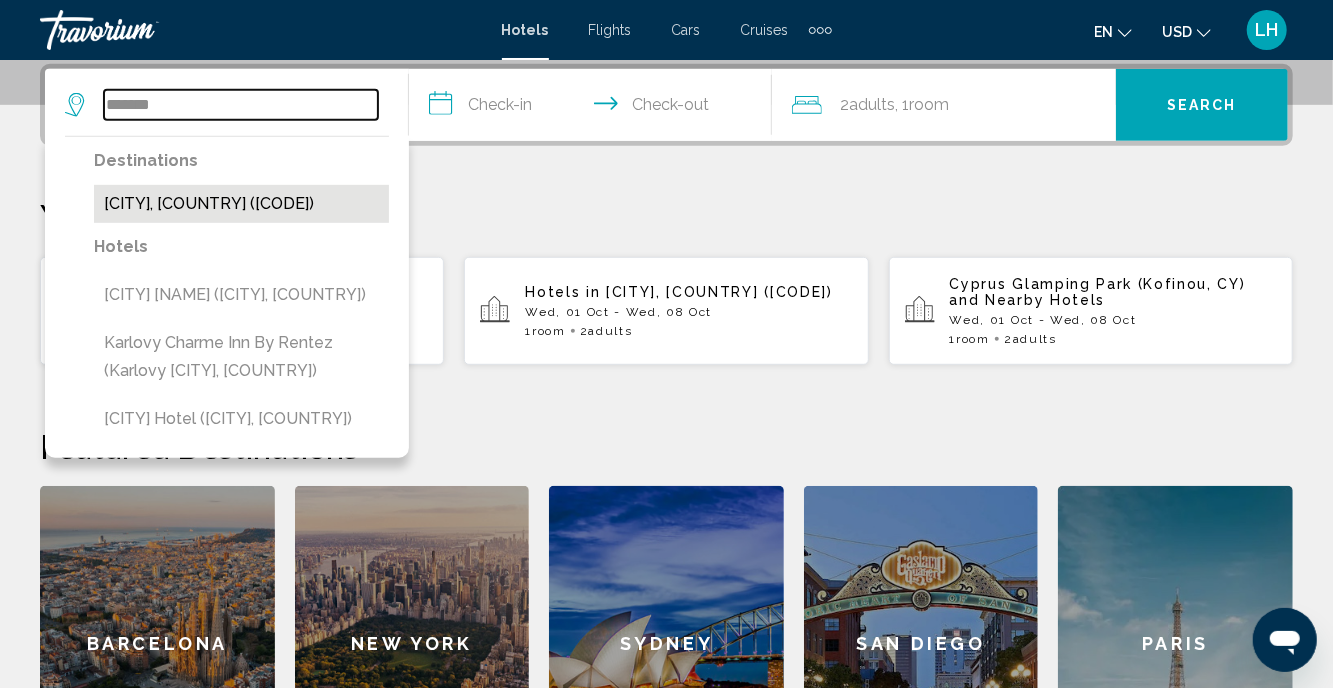 type on "**********" 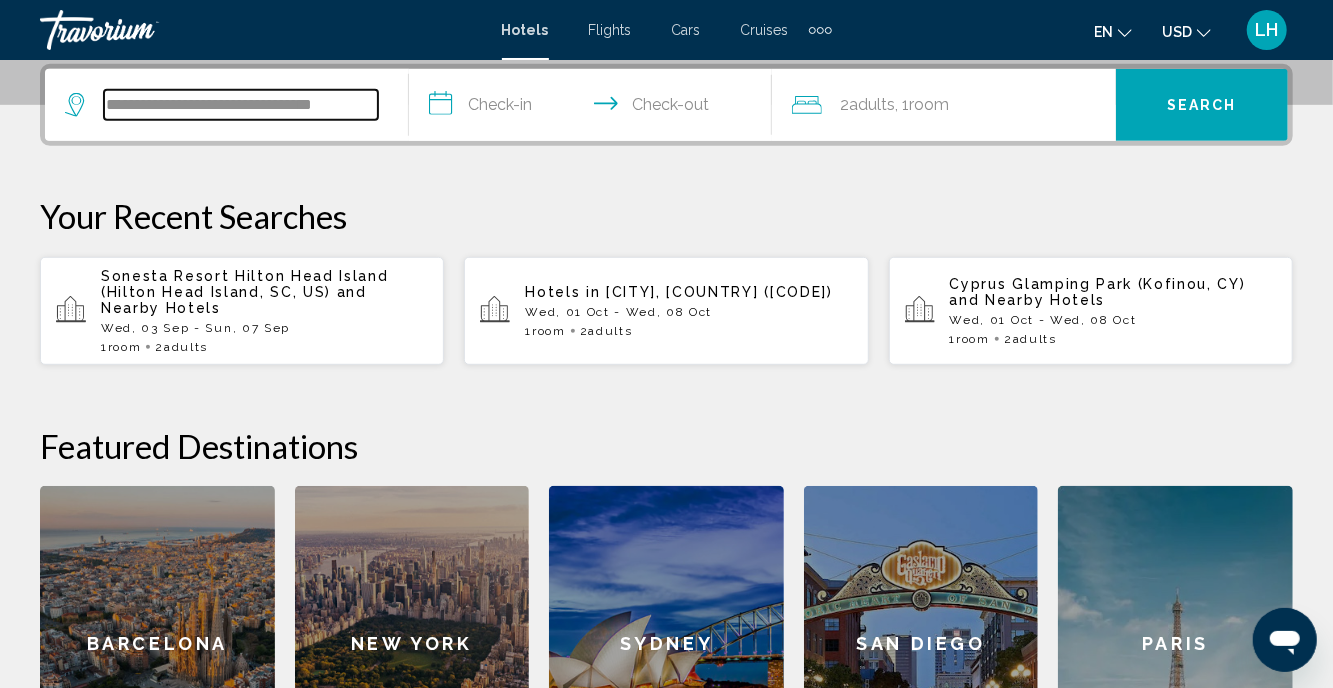 scroll, scrollTop: 493, scrollLeft: 0, axis: vertical 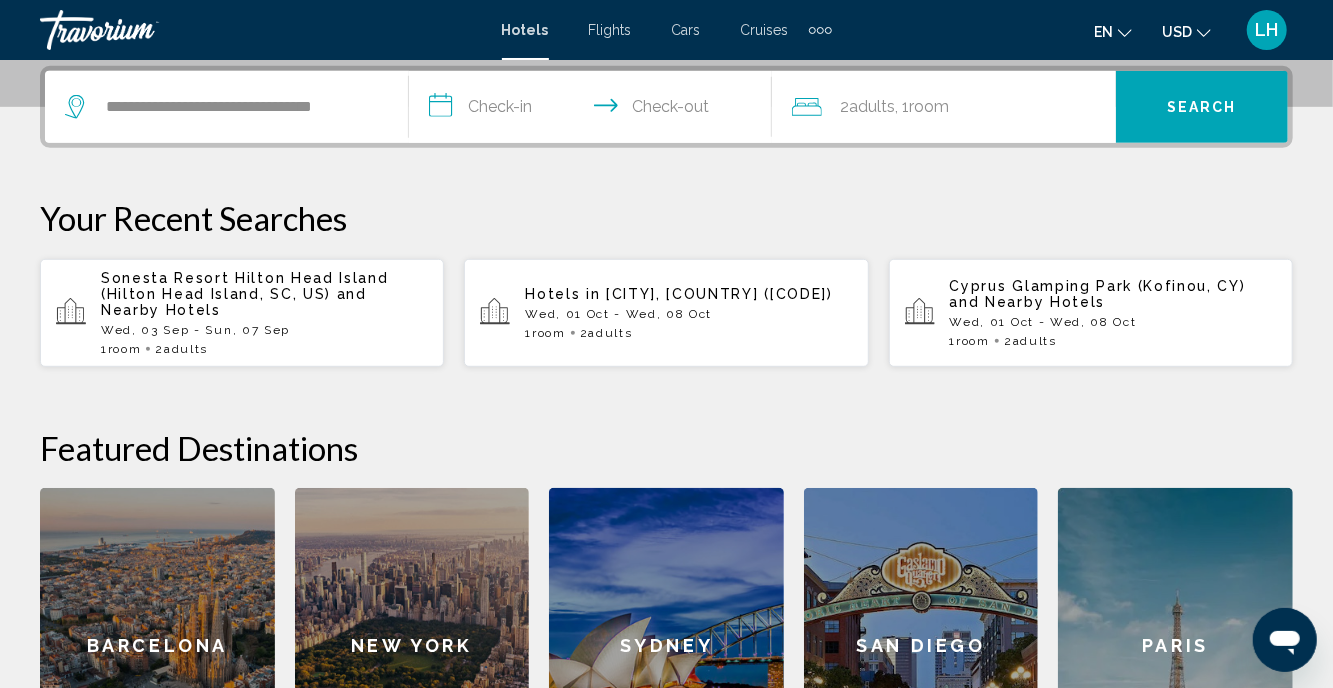 click on "**********" at bounding box center (595, 110) 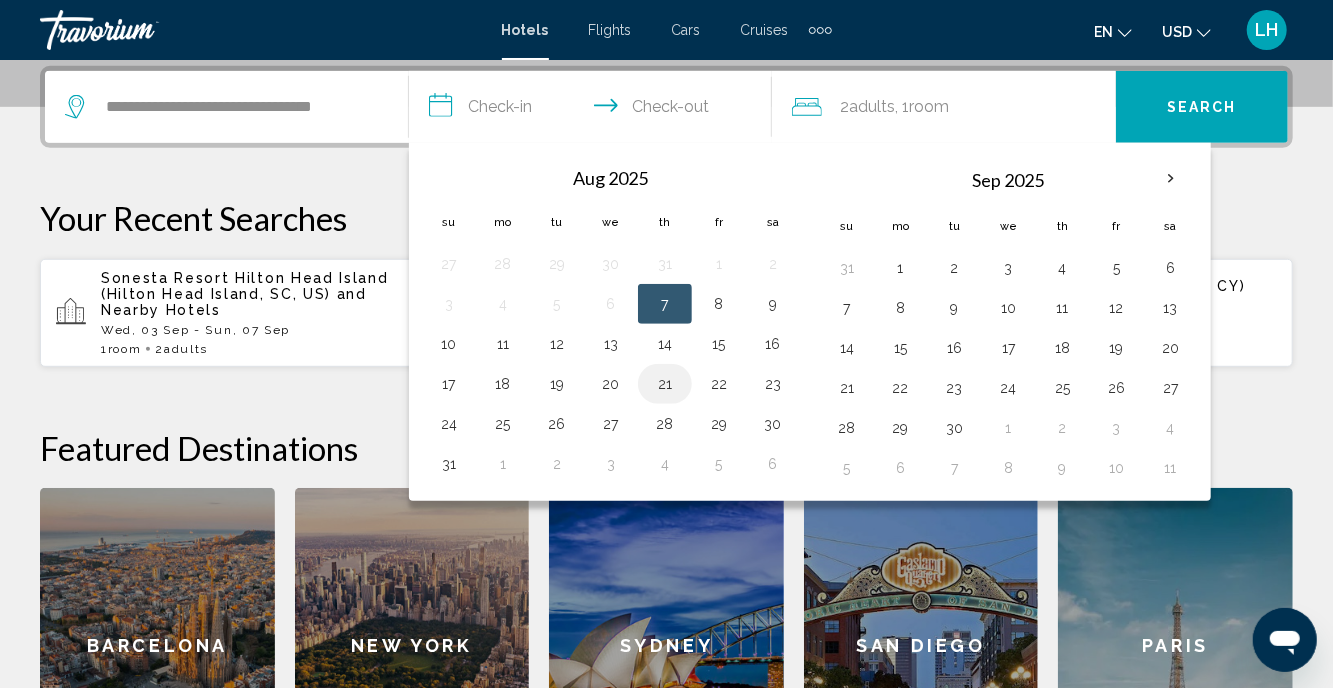 click on "21" at bounding box center (665, 384) 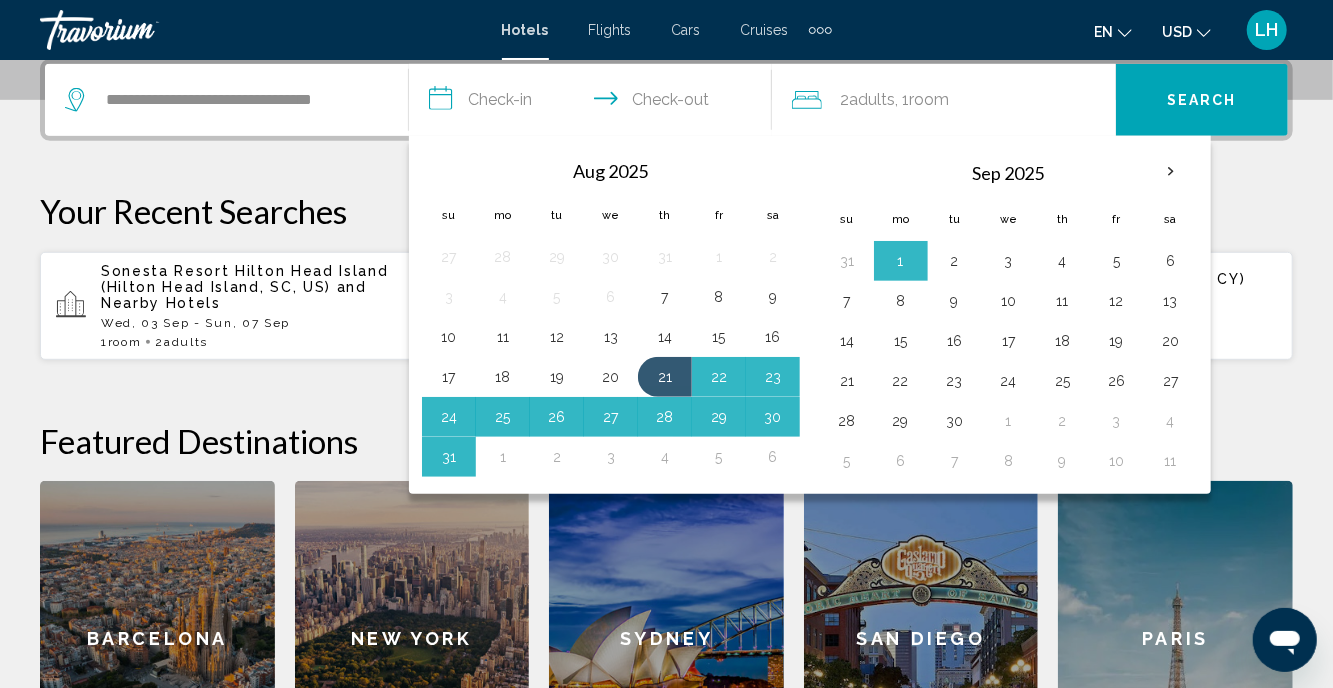 click on "2" at bounding box center [955, 261] 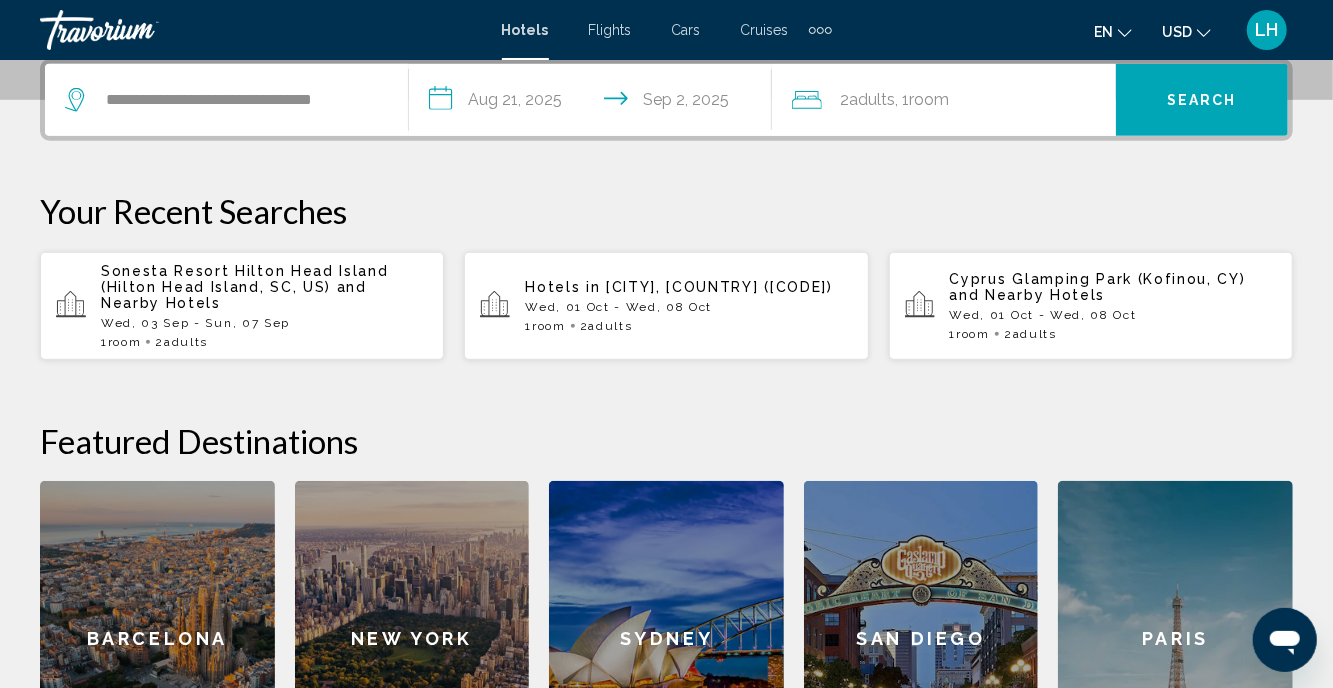 scroll, scrollTop: 501, scrollLeft: 0, axis: vertical 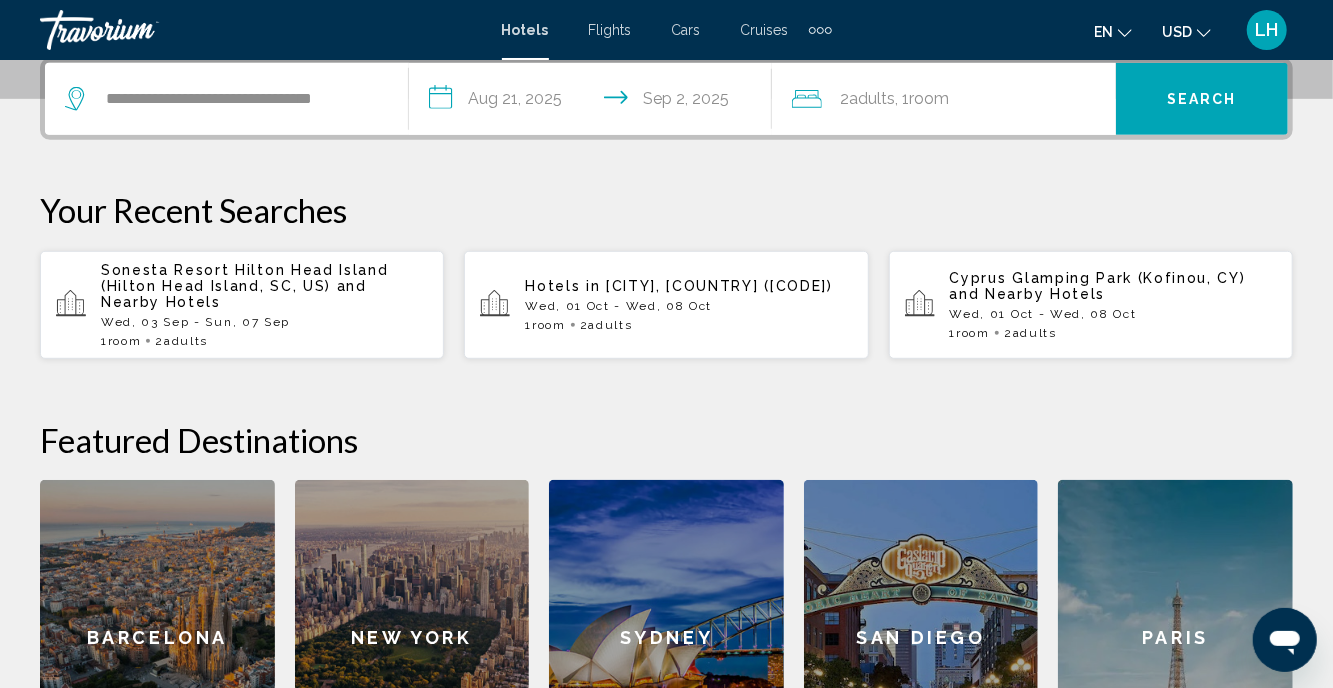click on "**********" at bounding box center [595, 102] 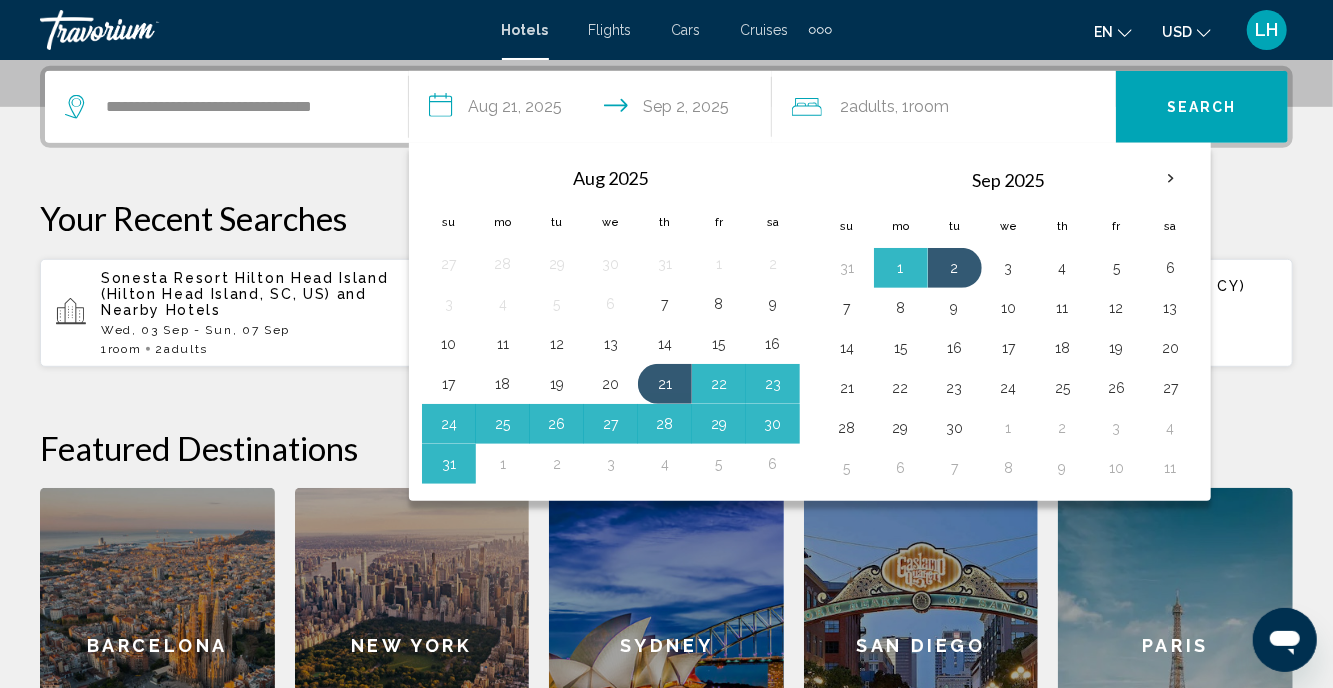 scroll, scrollTop: 498, scrollLeft: 0, axis: vertical 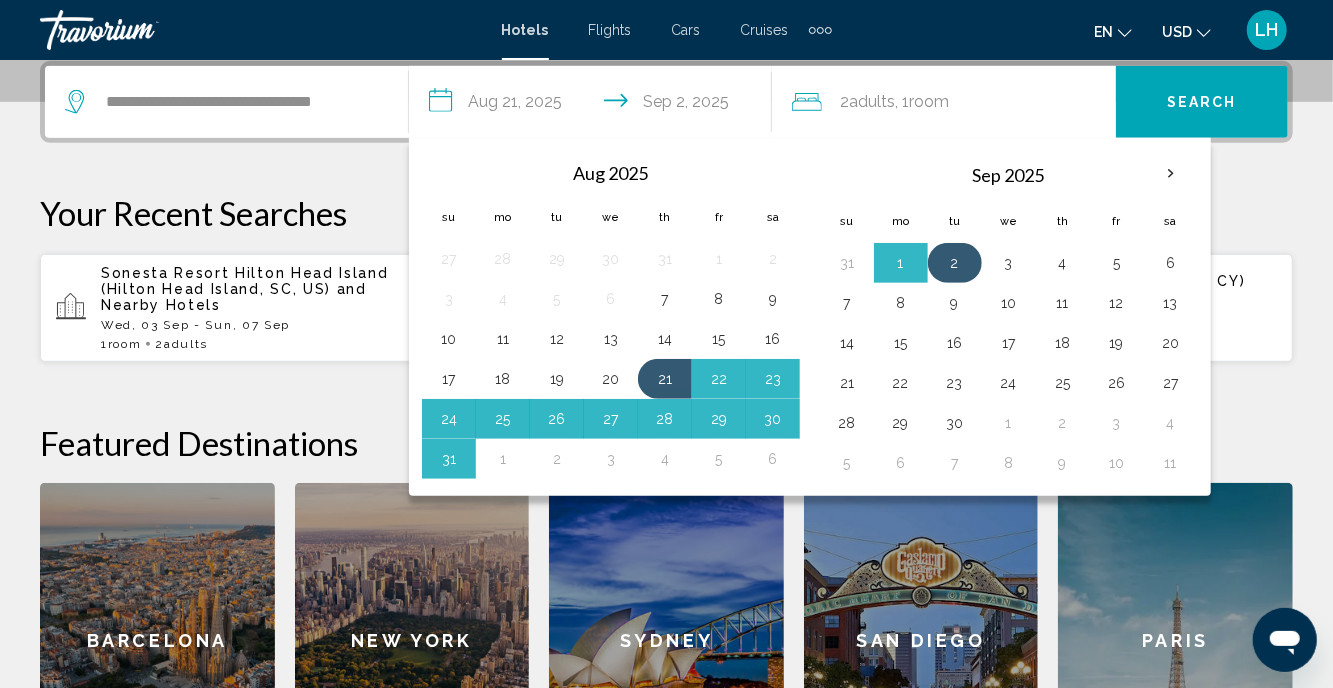click on "2" at bounding box center [955, 263] 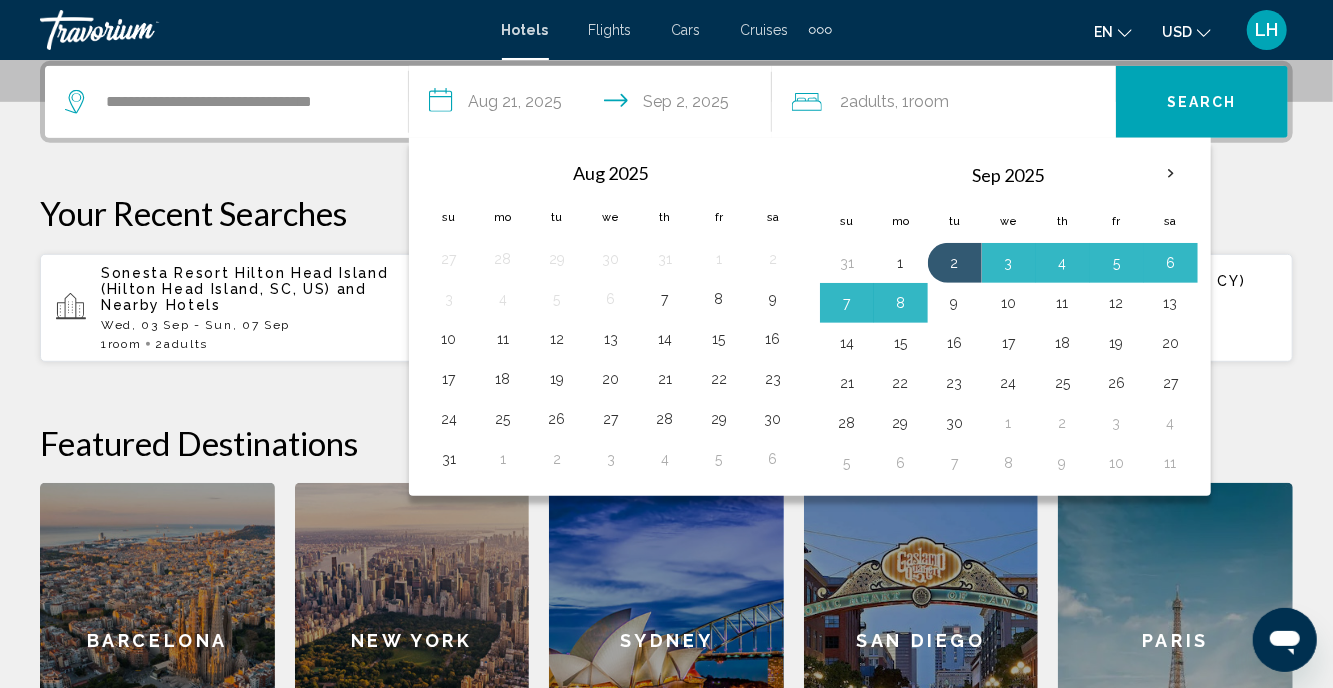 drag, startPoint x: 947, startPoint y: 299, endPoint x: 970, endPoint y: 285, distance: 26.925823 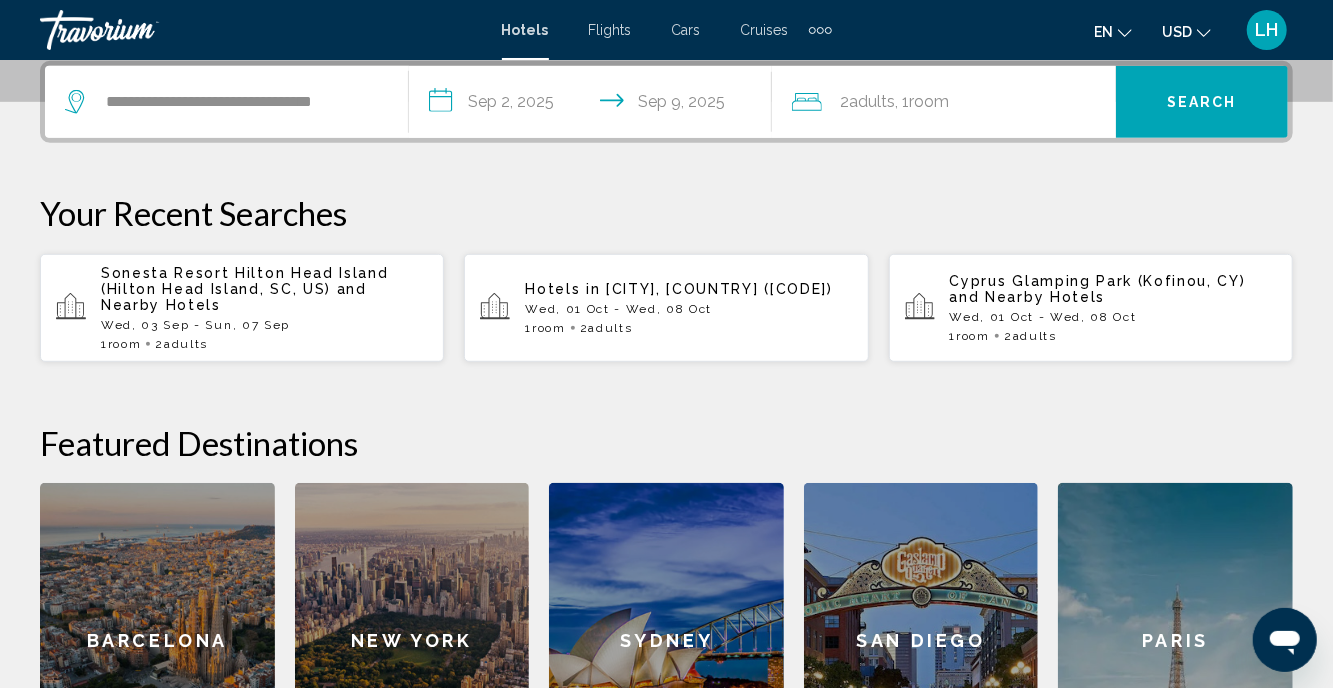 click on "Search" at bounding box center [1202, 103] 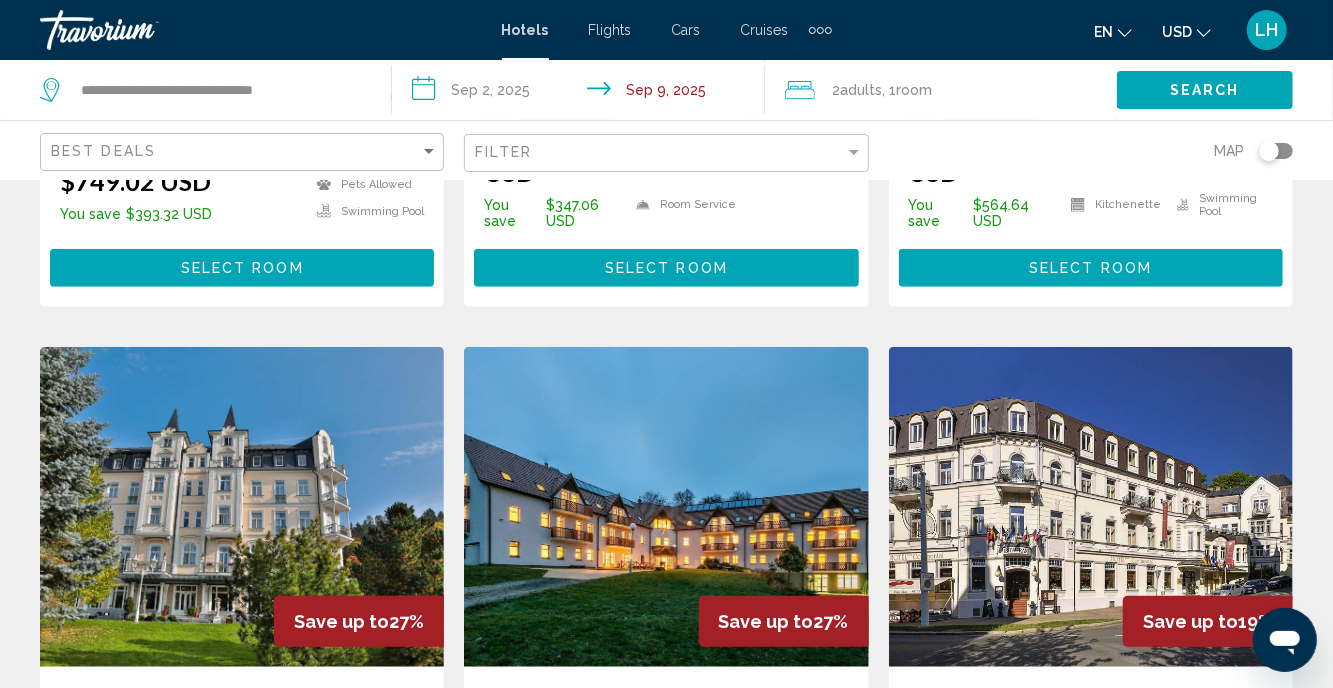 scroll, scrollTop: 651, scrollLeft: 0, axis: vertical 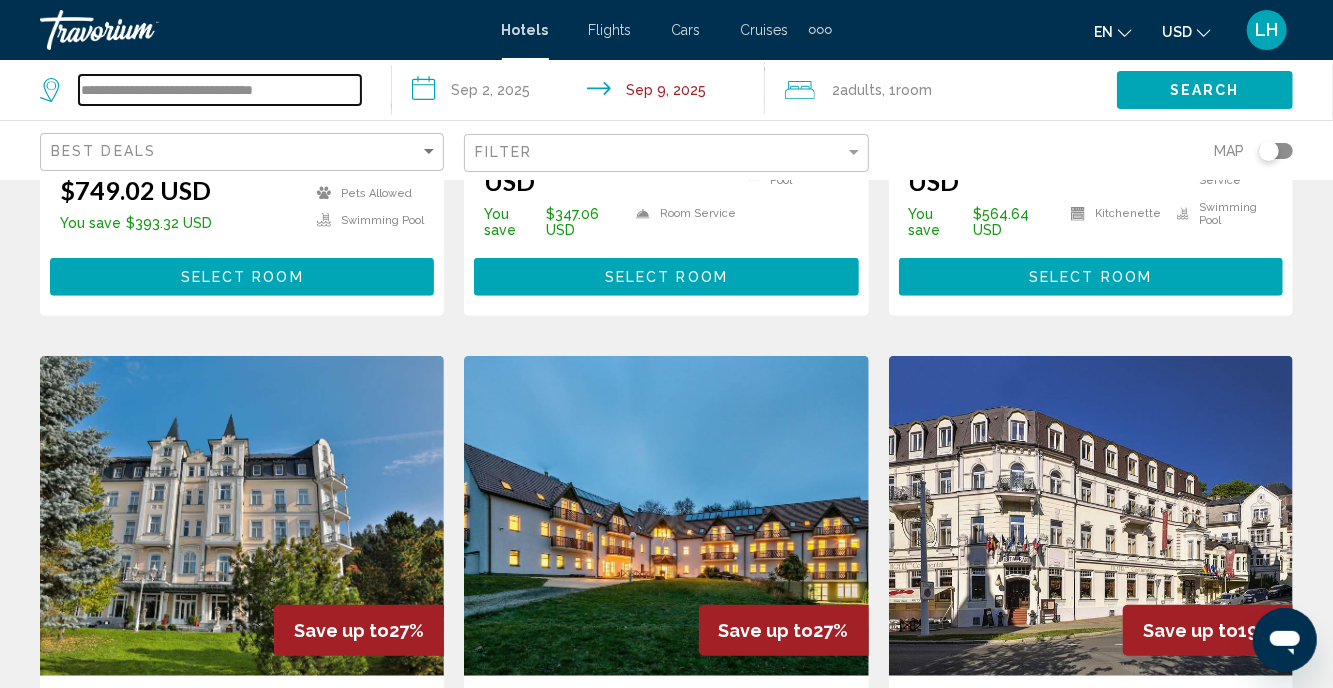 click on "**********" at bounding box center (220, 90) 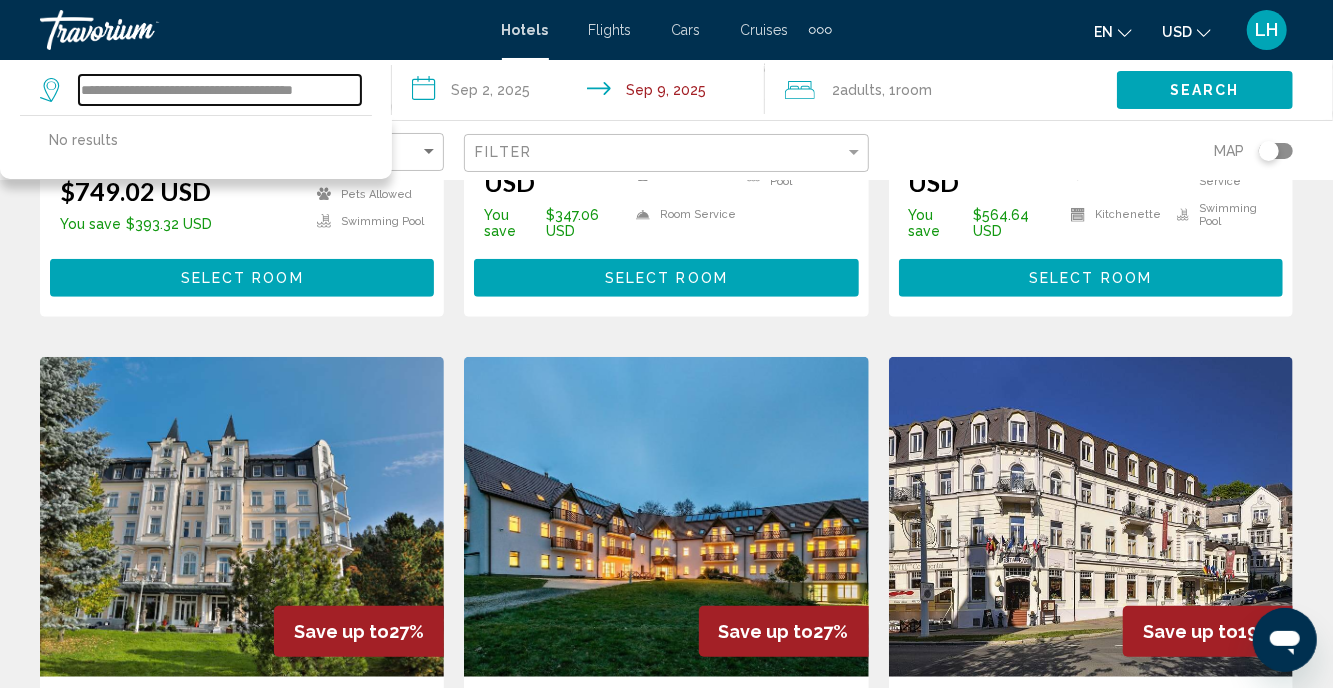 click on "**********" at bounding box center [220, 90] 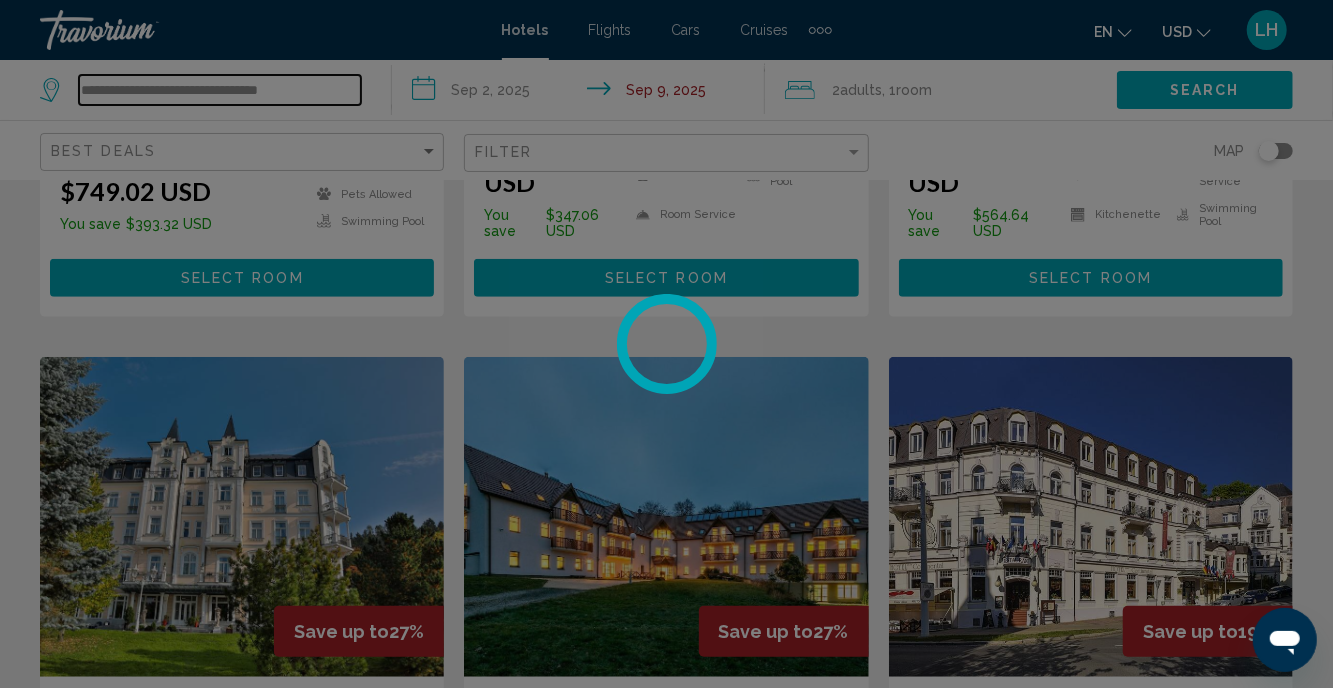 type on "**********" 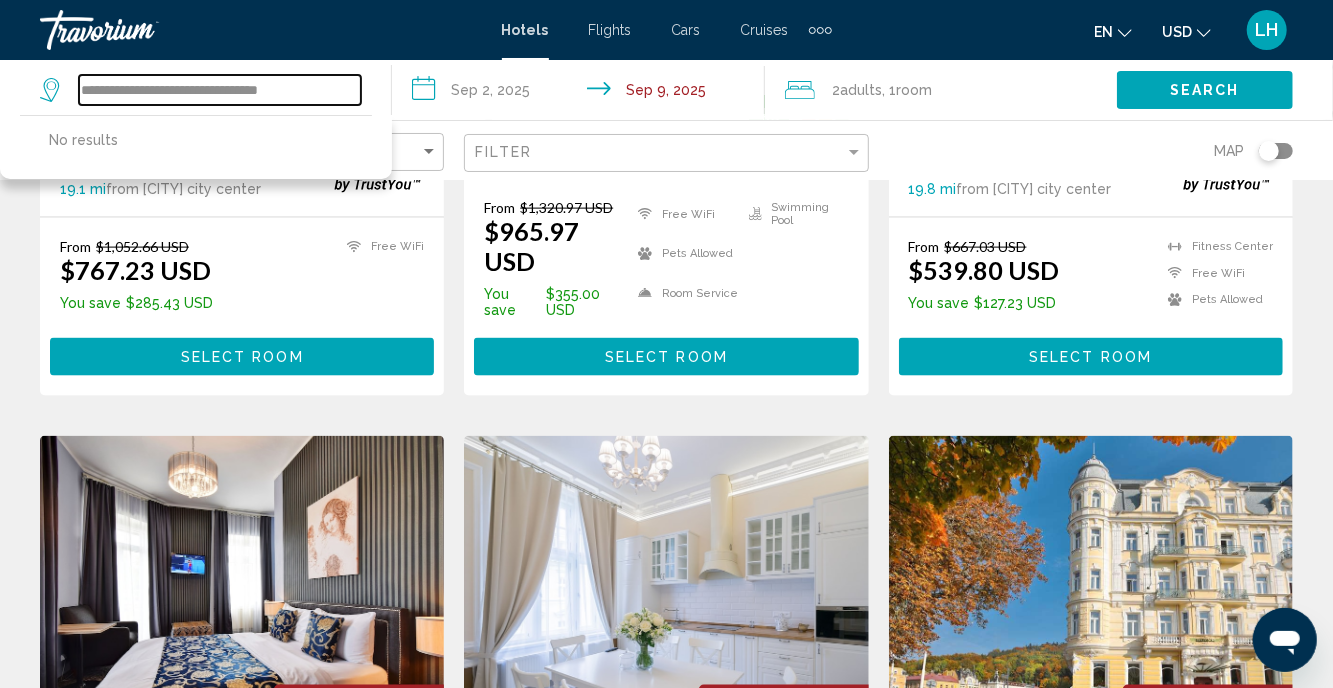 scroll, scrollTop: 1341, scrollLeft: 0, axis: vertical 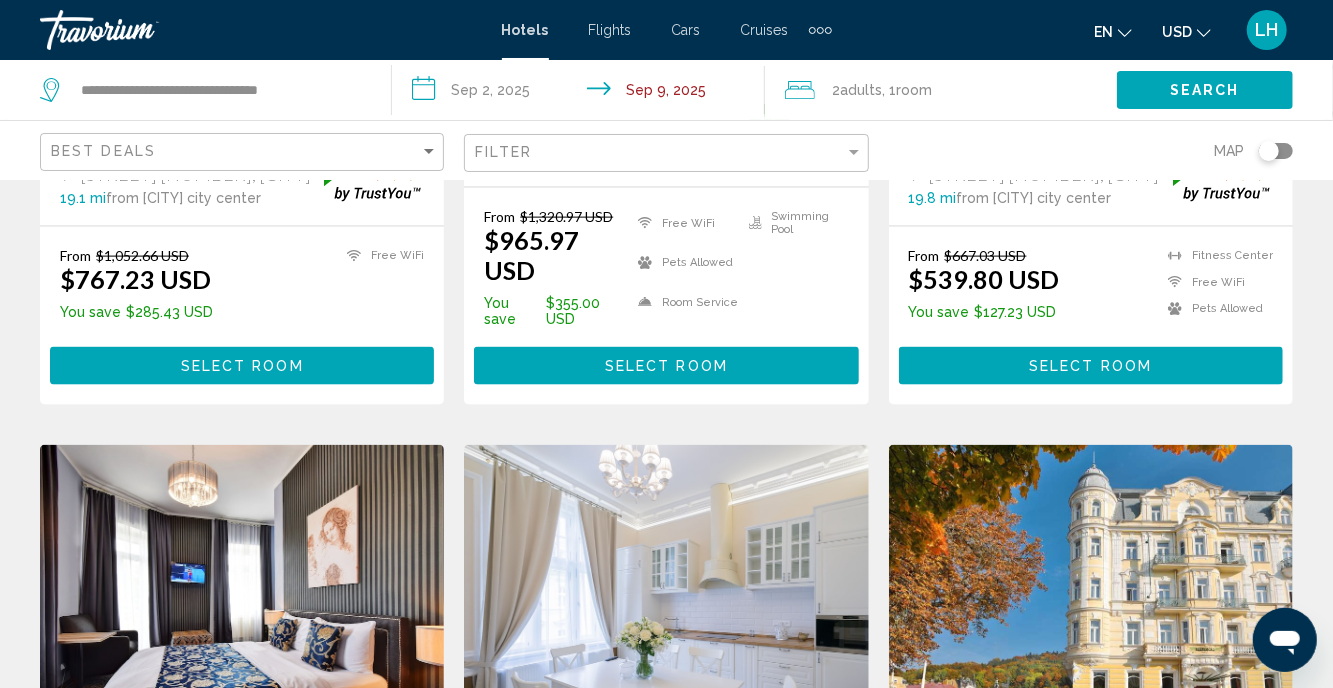 click on "**********" at bounding box center (582, 93) 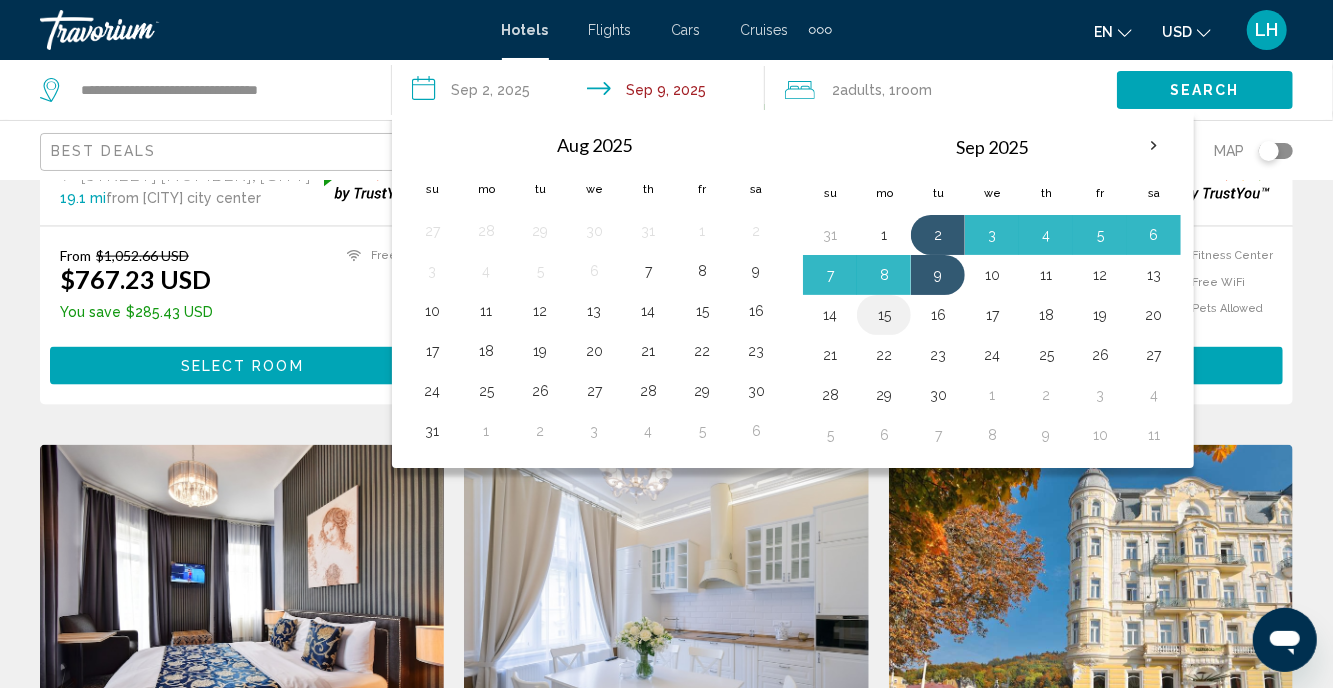 click on "15" at bounding box center [884, 315] 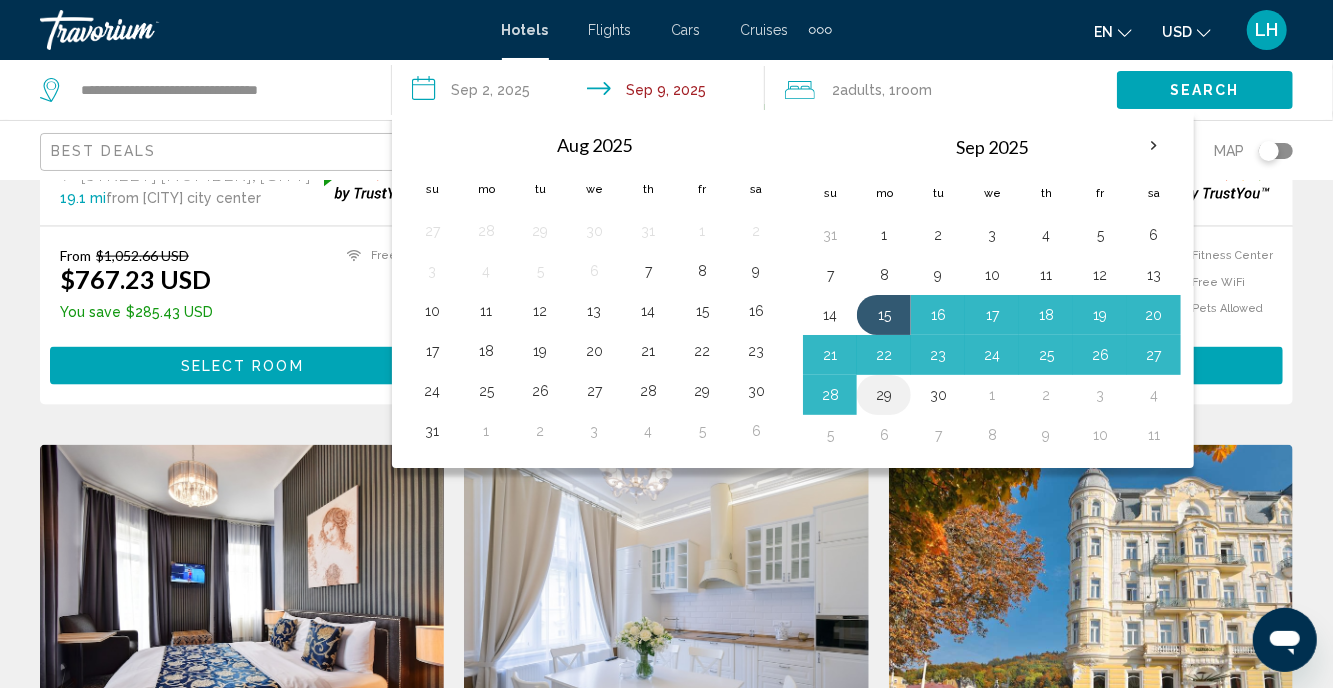 click on "29" at bounding box center (884, 395) 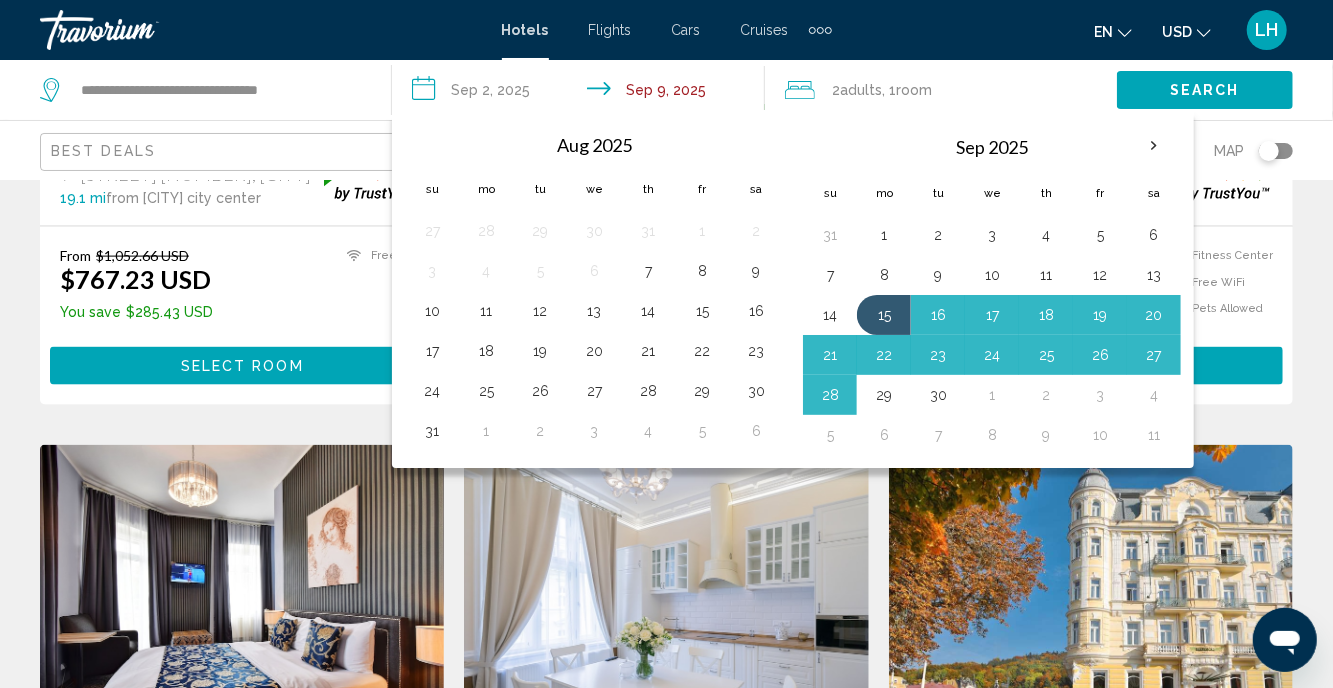 type on "**********" 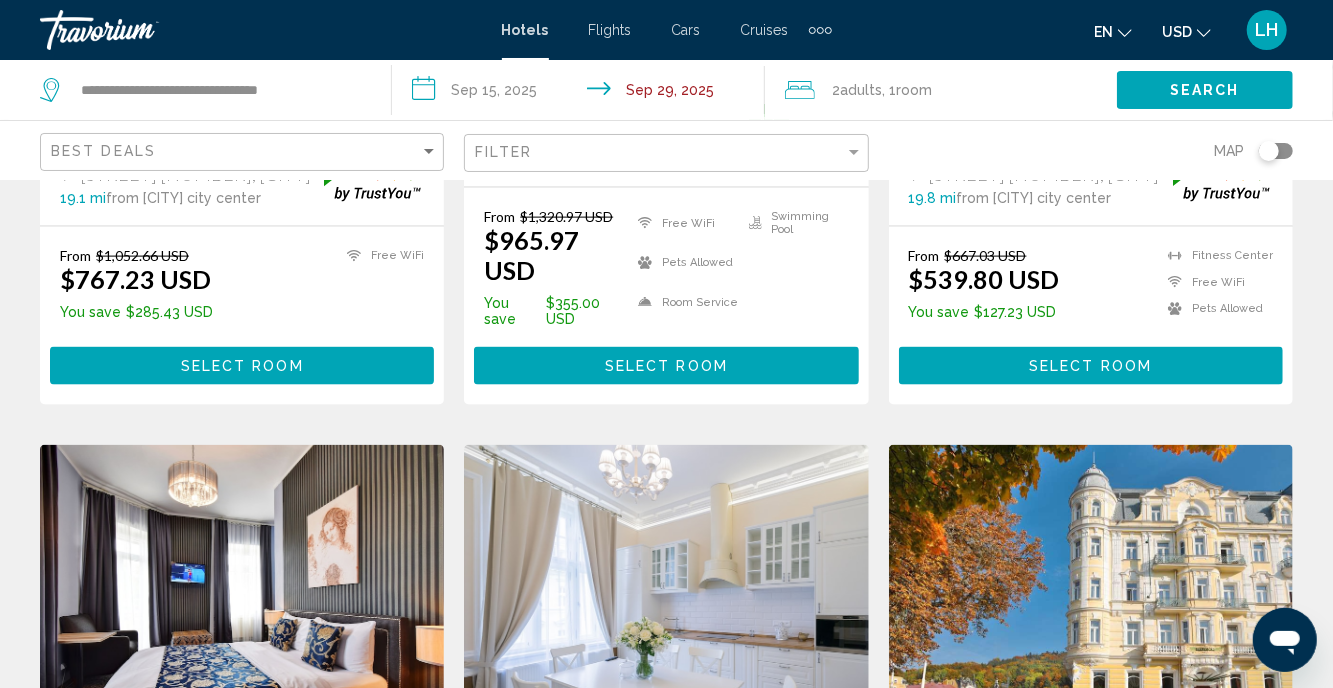 click on "Search" 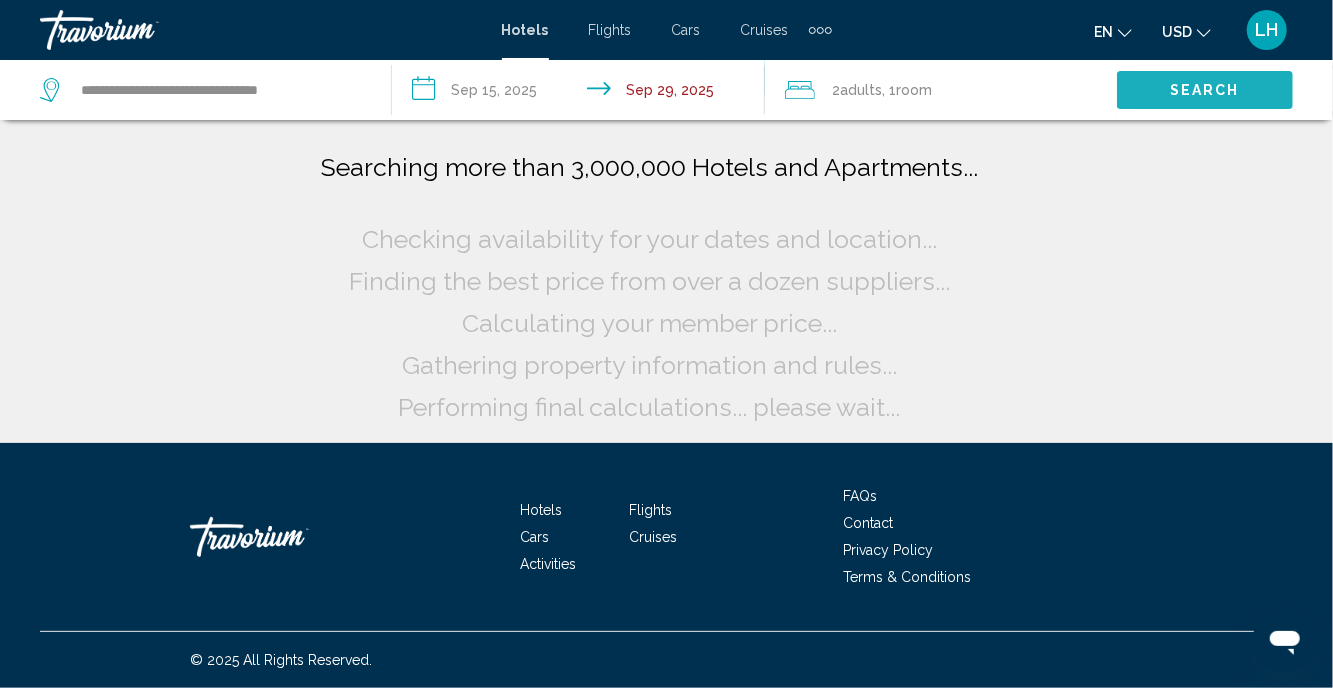 scroll, scrollTop: 0, scrollLeft: 0, axis: both 